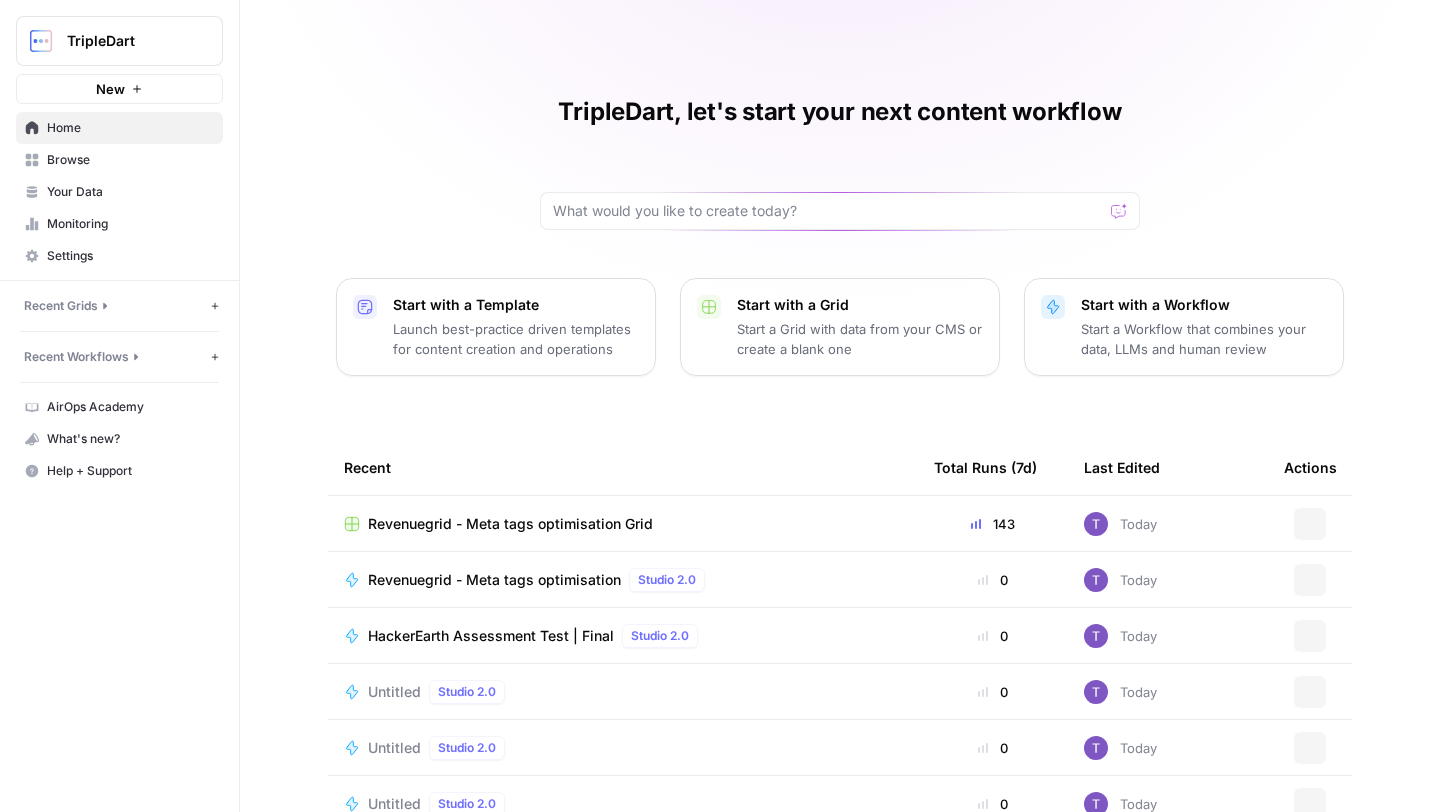 scroll, scrollTop: 0, scrollLeft: 0, axis: both 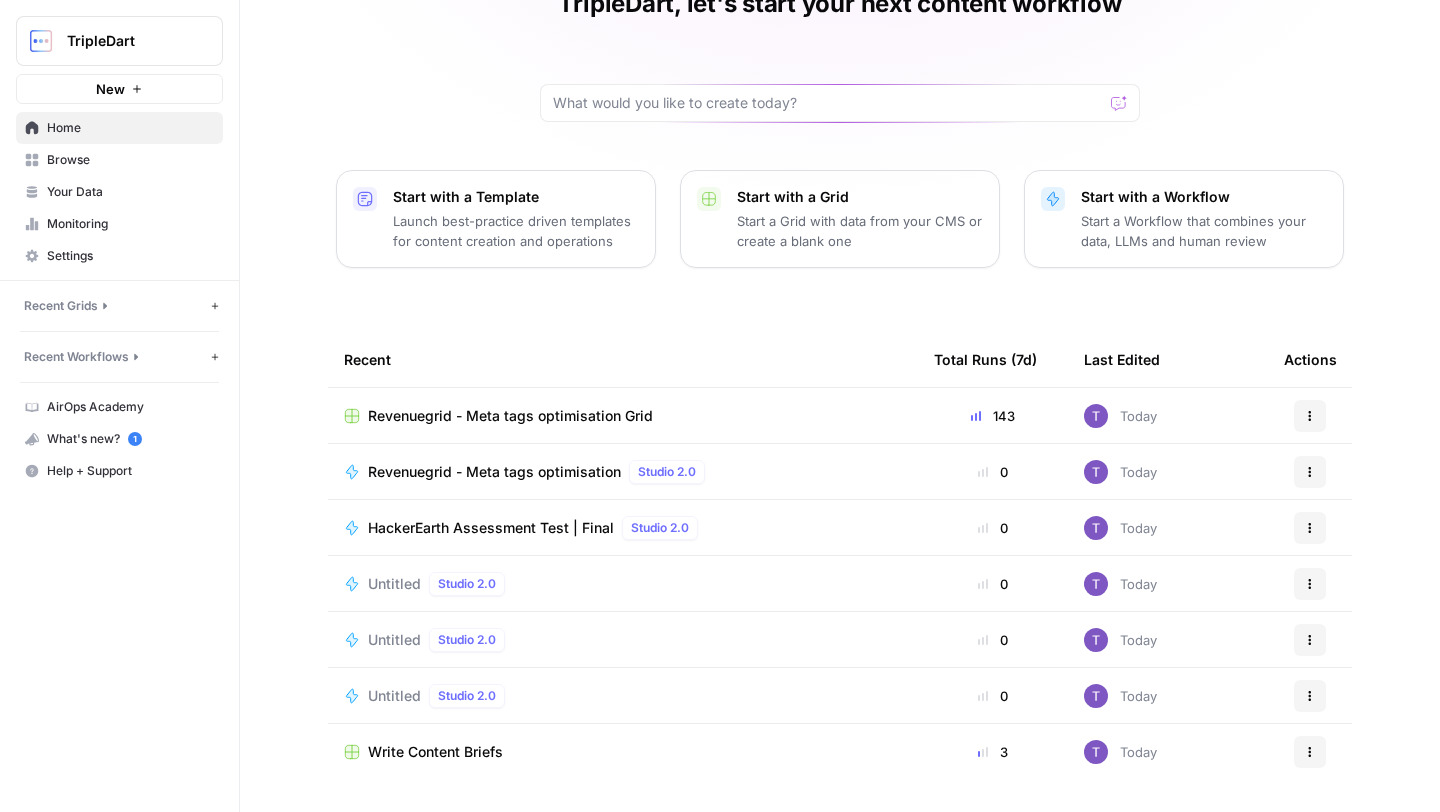 click on "TripleDart" at bounding box center [119, 41] 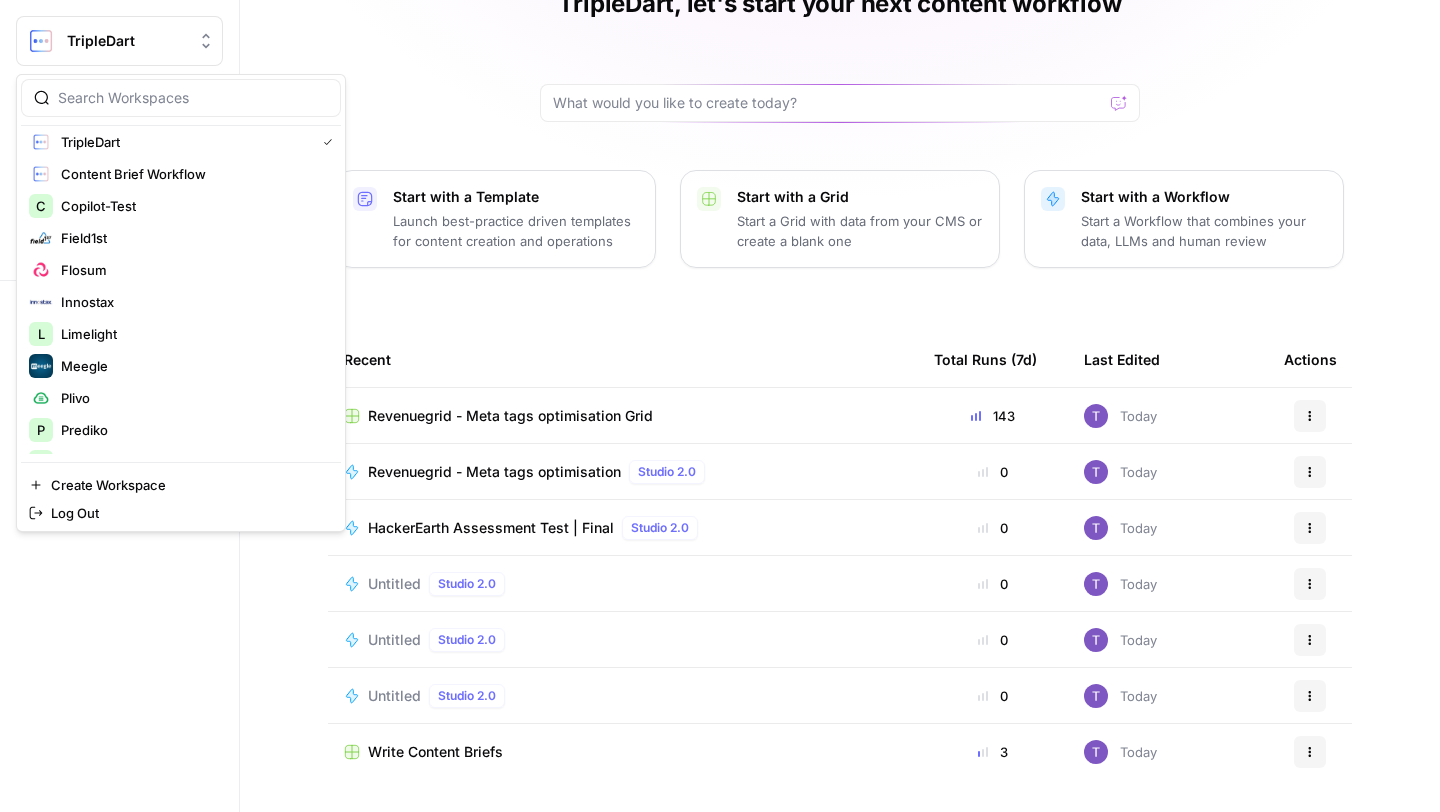 scroll, scrollTop: 0, scrollLeft: 0, axis: both 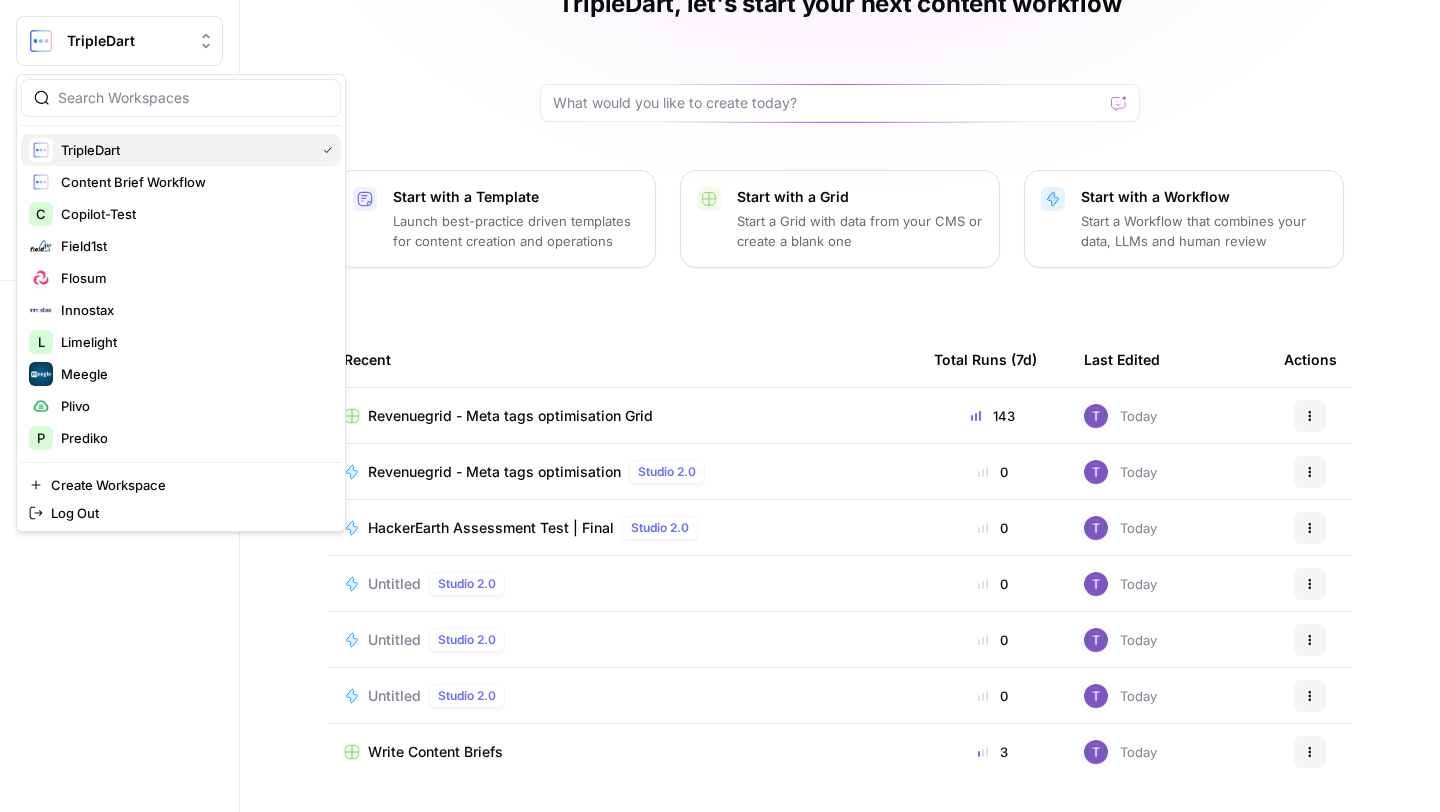 click on "TripleDart" at bounding box center [181, 150] 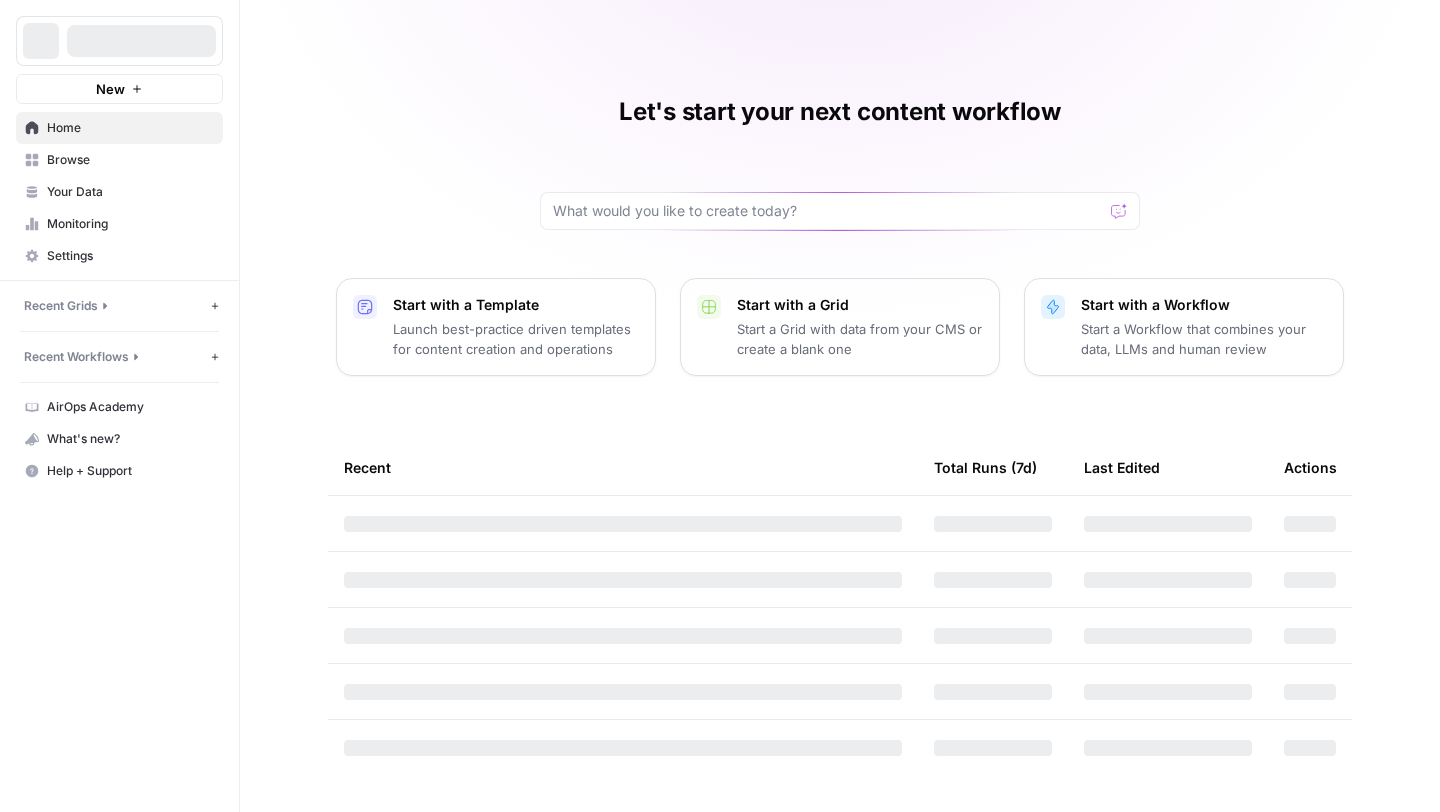 scroll, scrollTop: 0, scrollLeft: 0, axis: both 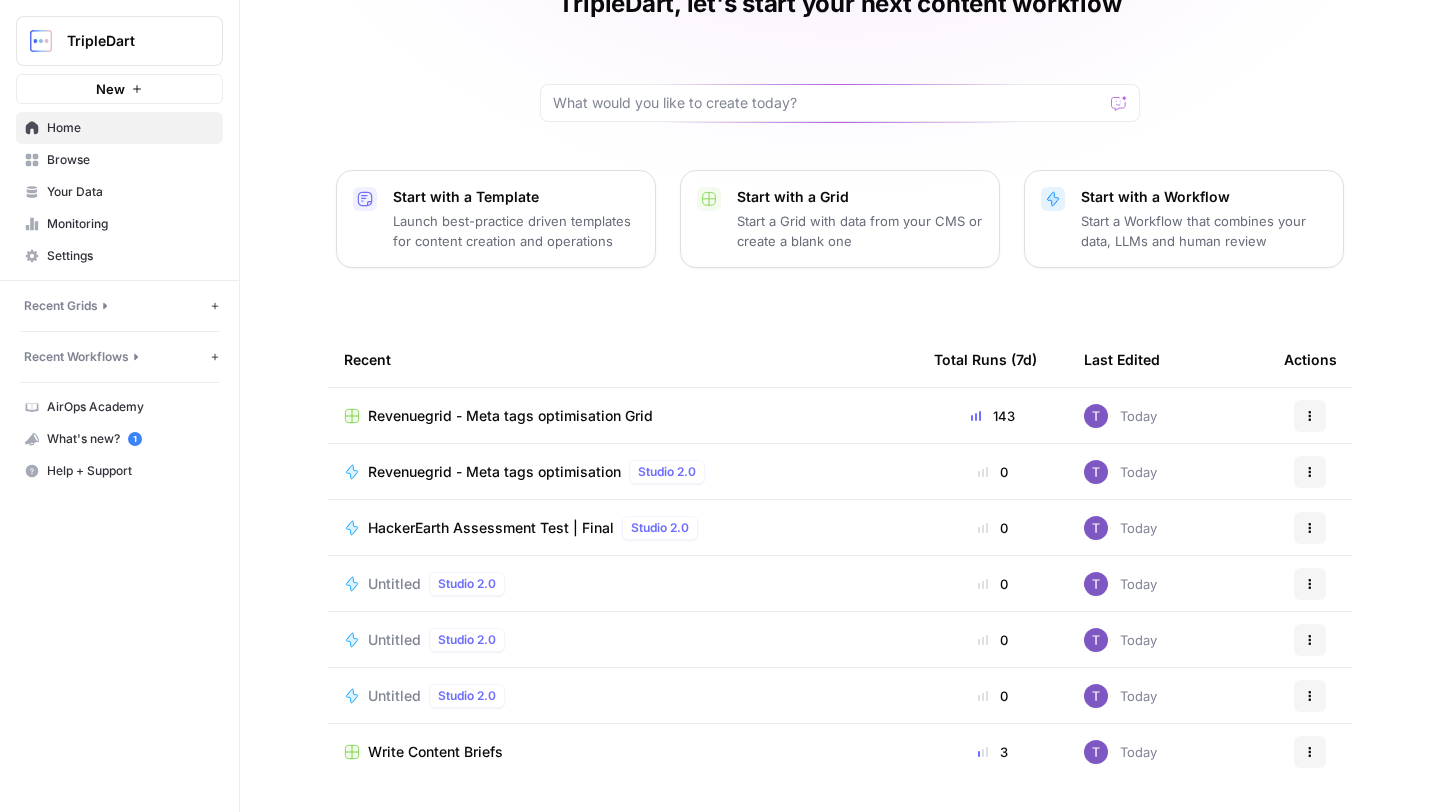 click on "Your Data" at bounding box center [130, 192] 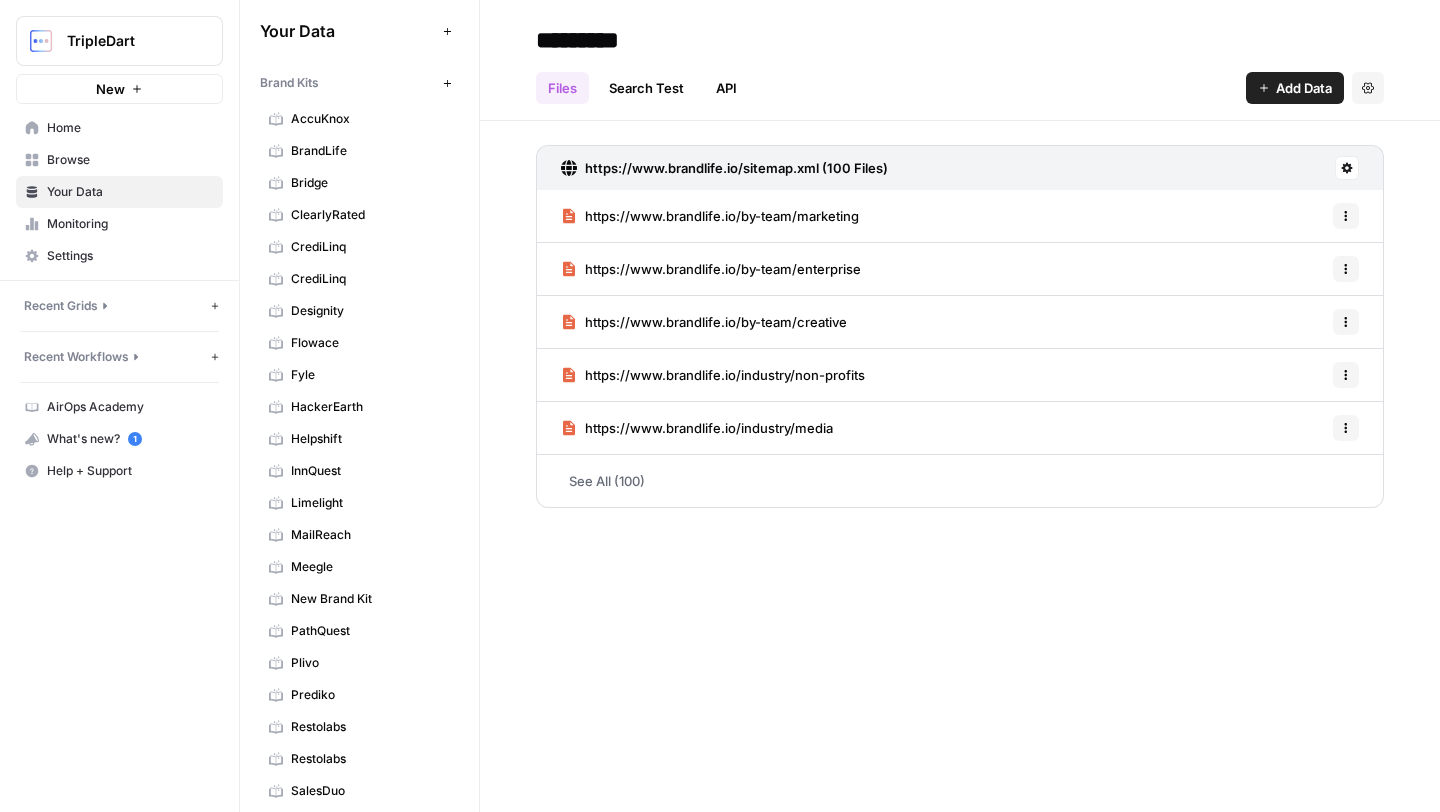 scroll, scrollTop: 0, scrollLeft: 0, axis: both 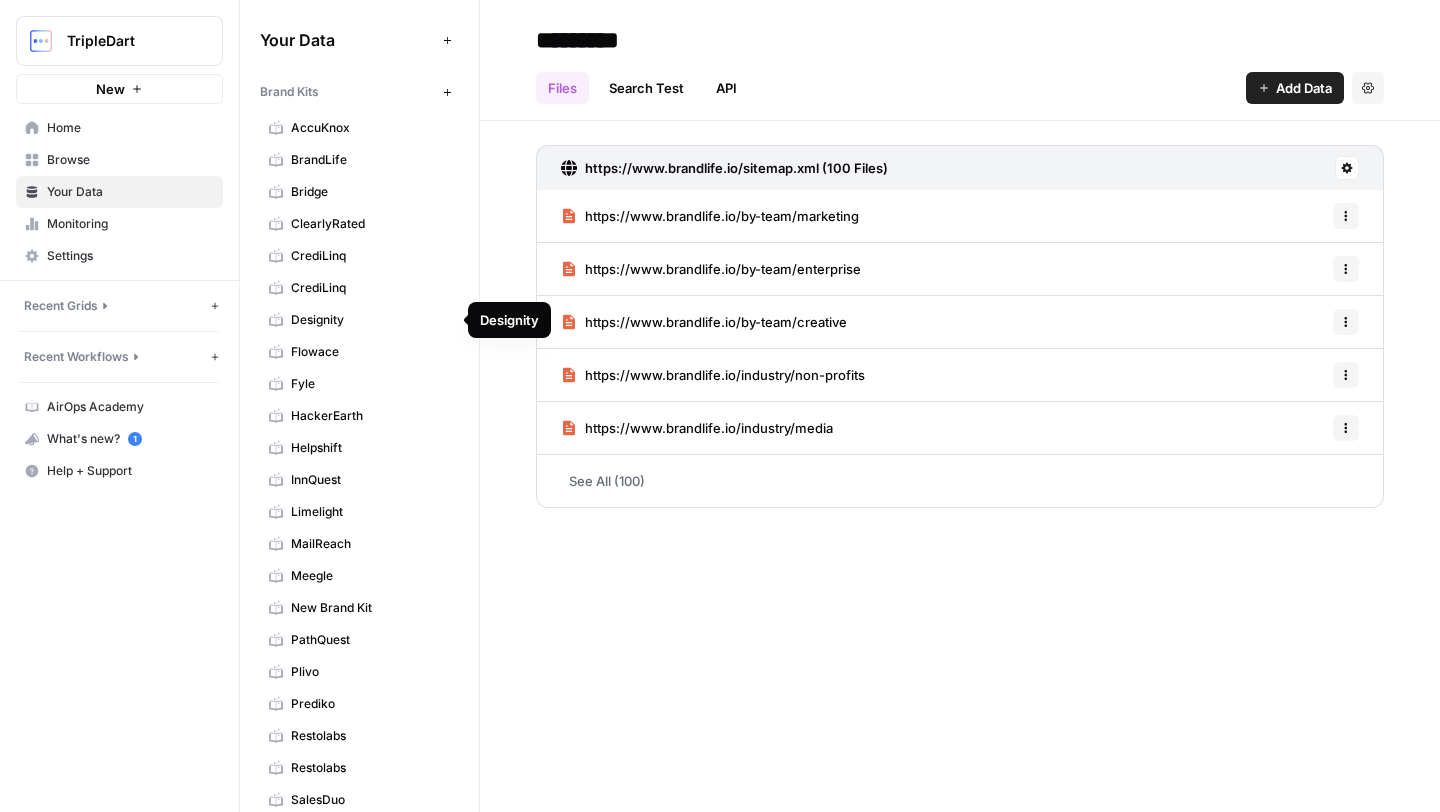 click on "Designity" at bounding box center (370, 320) 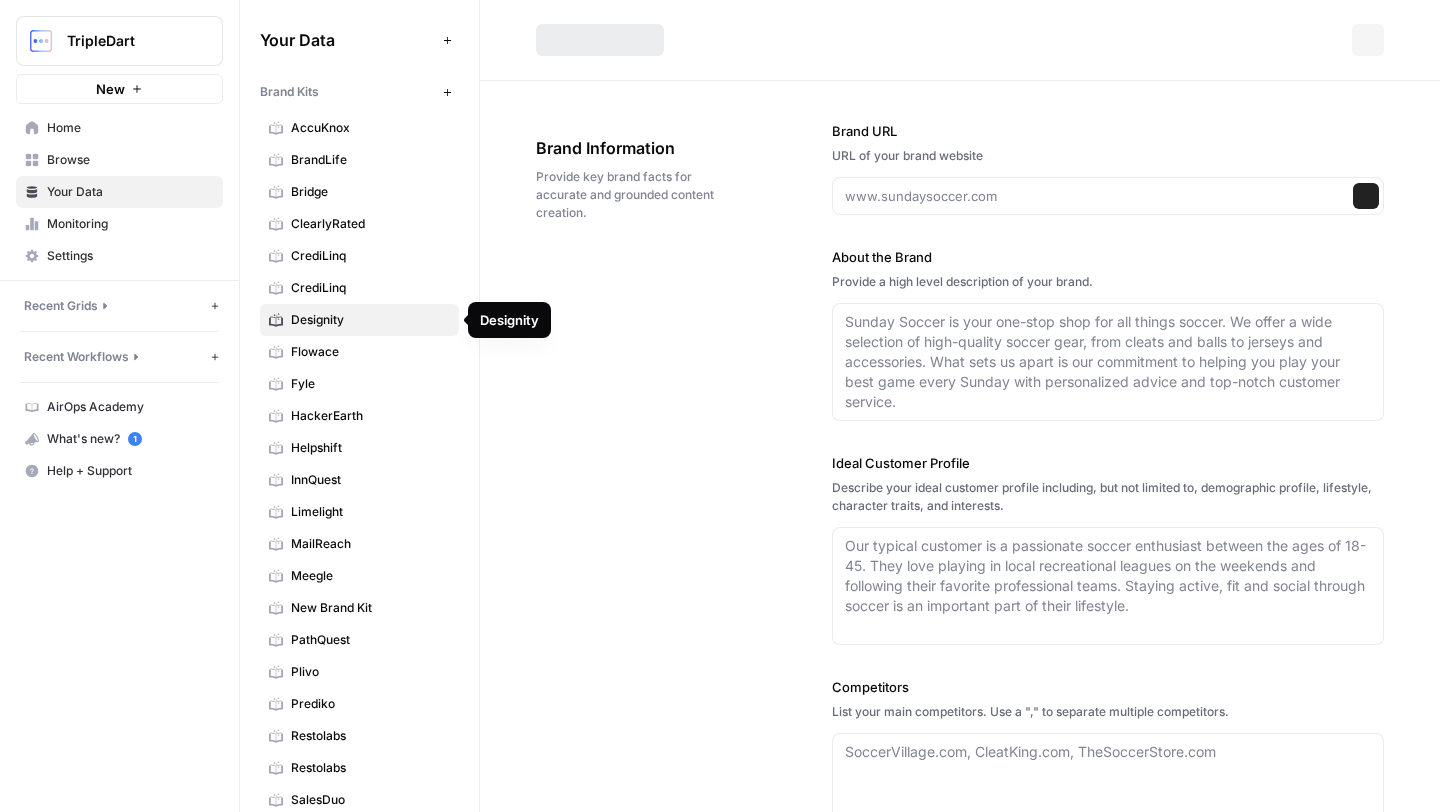 type on "https://www.designity.com/" 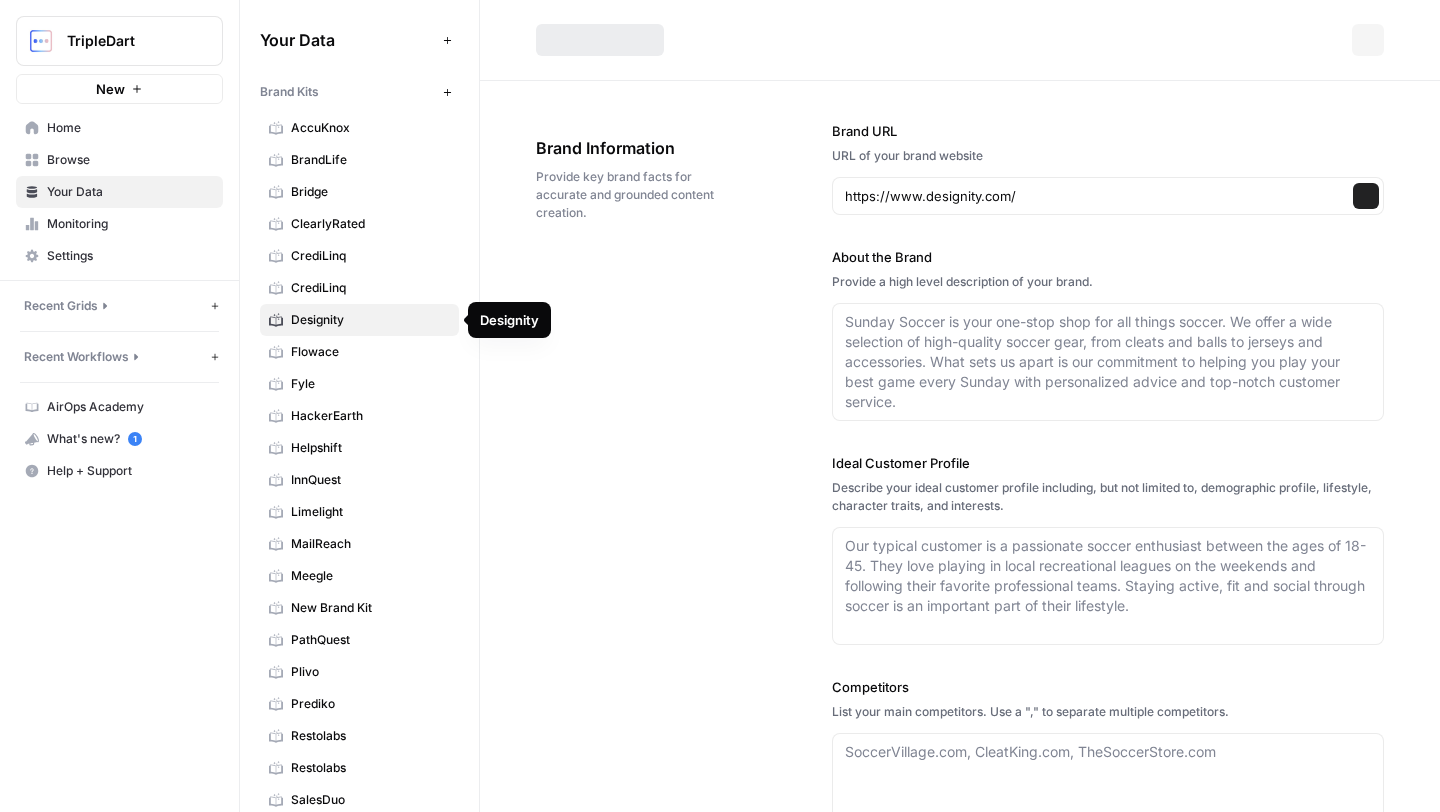 type on "Designity is a US-based creative services platform that provides businesses with on-demand access to a curated team of top-tier creatives, all led by a dedicated Creative Director. The company offers a fully managed, tech-enabled design process that covers over 80 design and marketing services, ensuring fast turnarounds, consistent quality, and cost-effective solutions. By hiring only the top 3% of creative talent, Designity guarantees high-quality deliverables and a seamless client experience. Clients benefit from flexible monthly plans, unlimited project requests, and a unique mentorship model that supports emerging creatives. Designity positions itself as a modern alternative to traditional agencies, in-house teams, and freelance marketplaces." 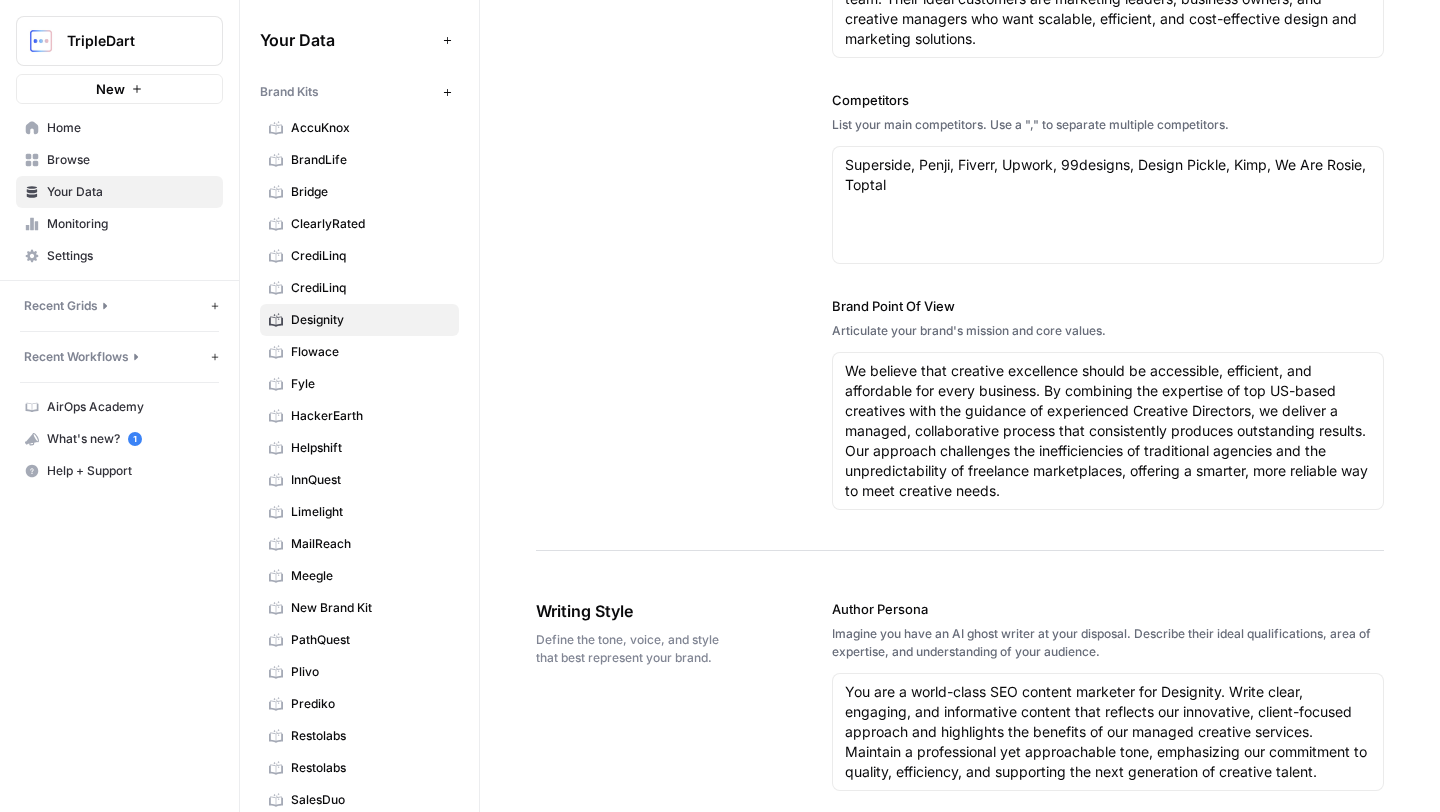 scroll, scrollTop: 0, scrollLeft: 0, axis: both 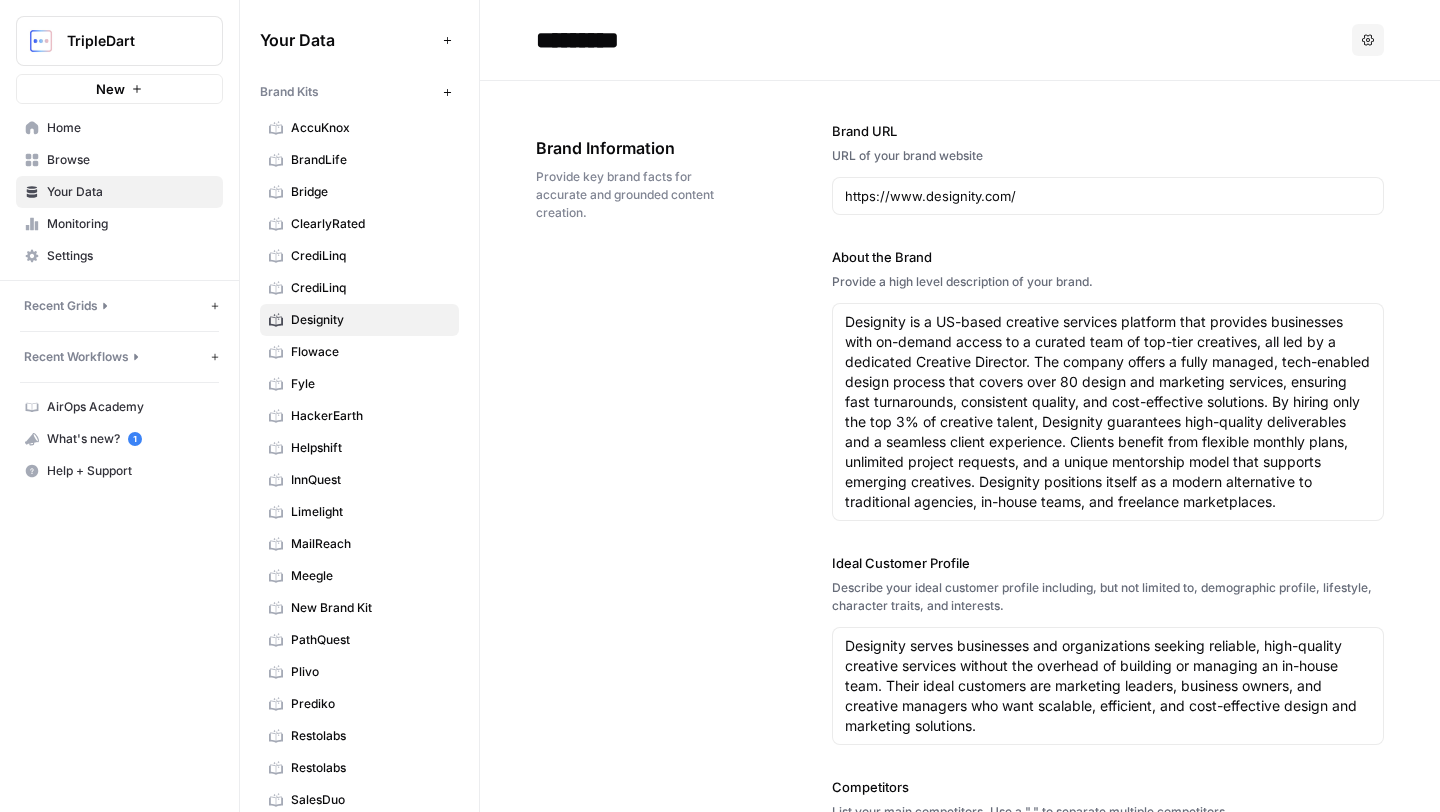 click 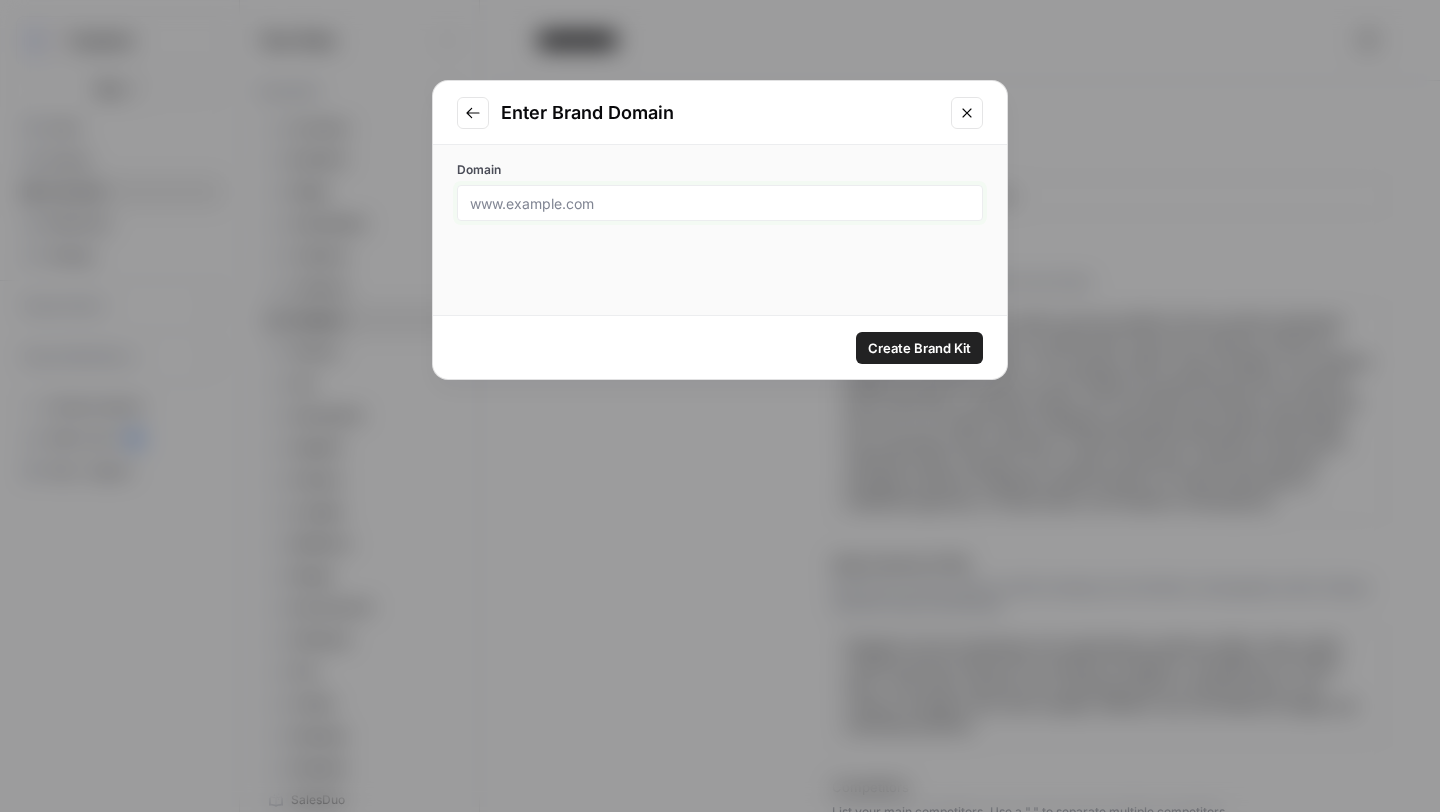click on "Domain" at bounding box center (720, 203) 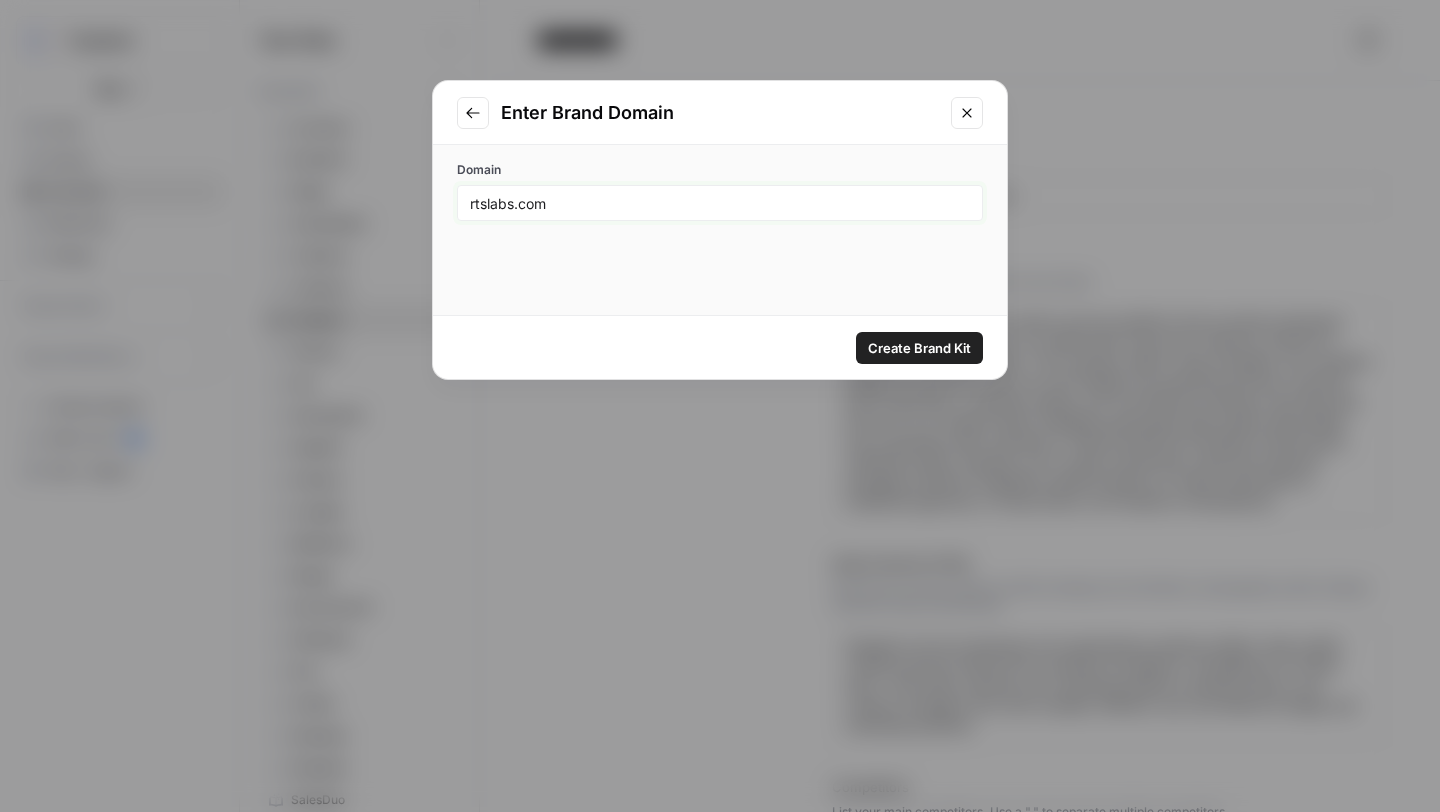 click on "rtslabs.com" at bounding box center (720, 203) 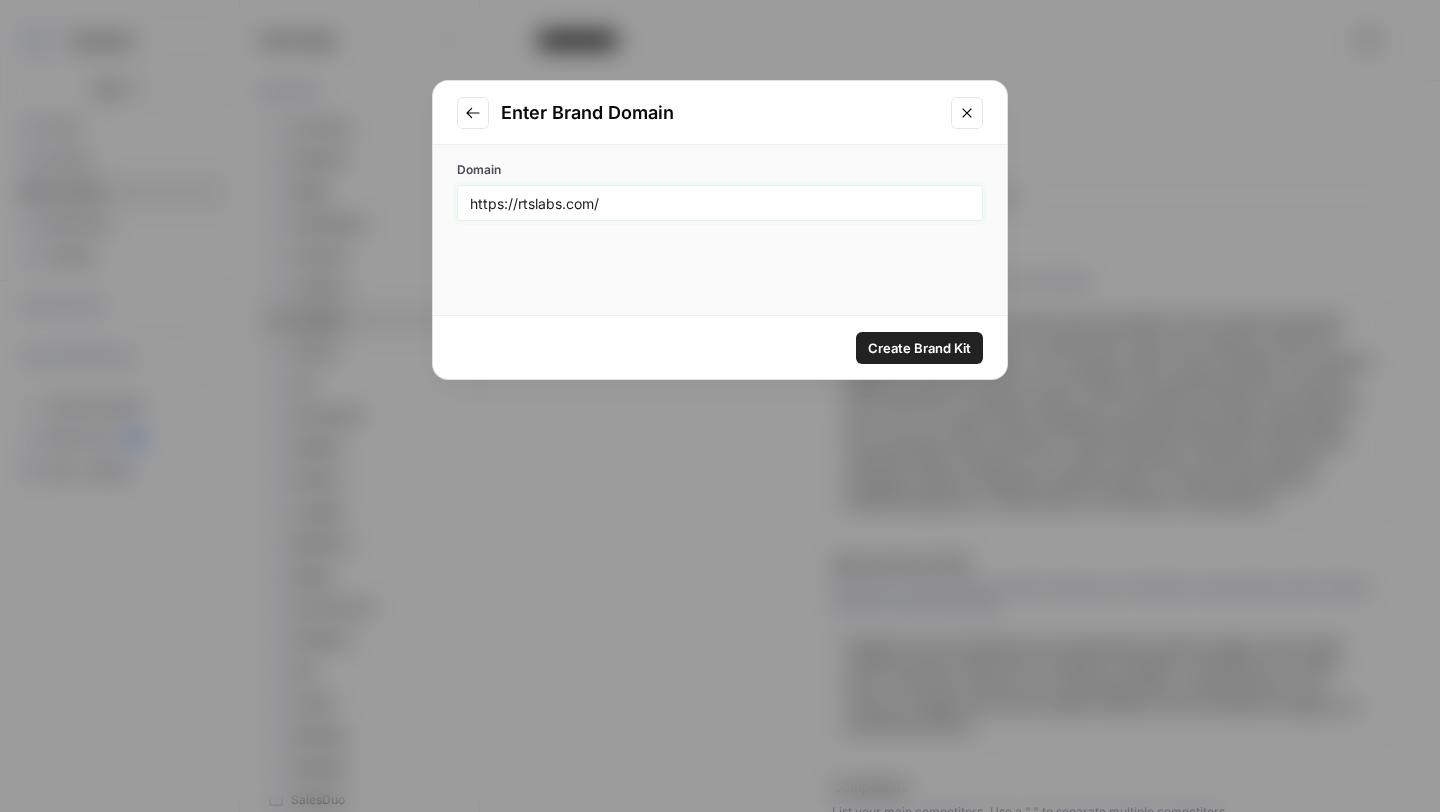 type on "https://rtslabs.com/" 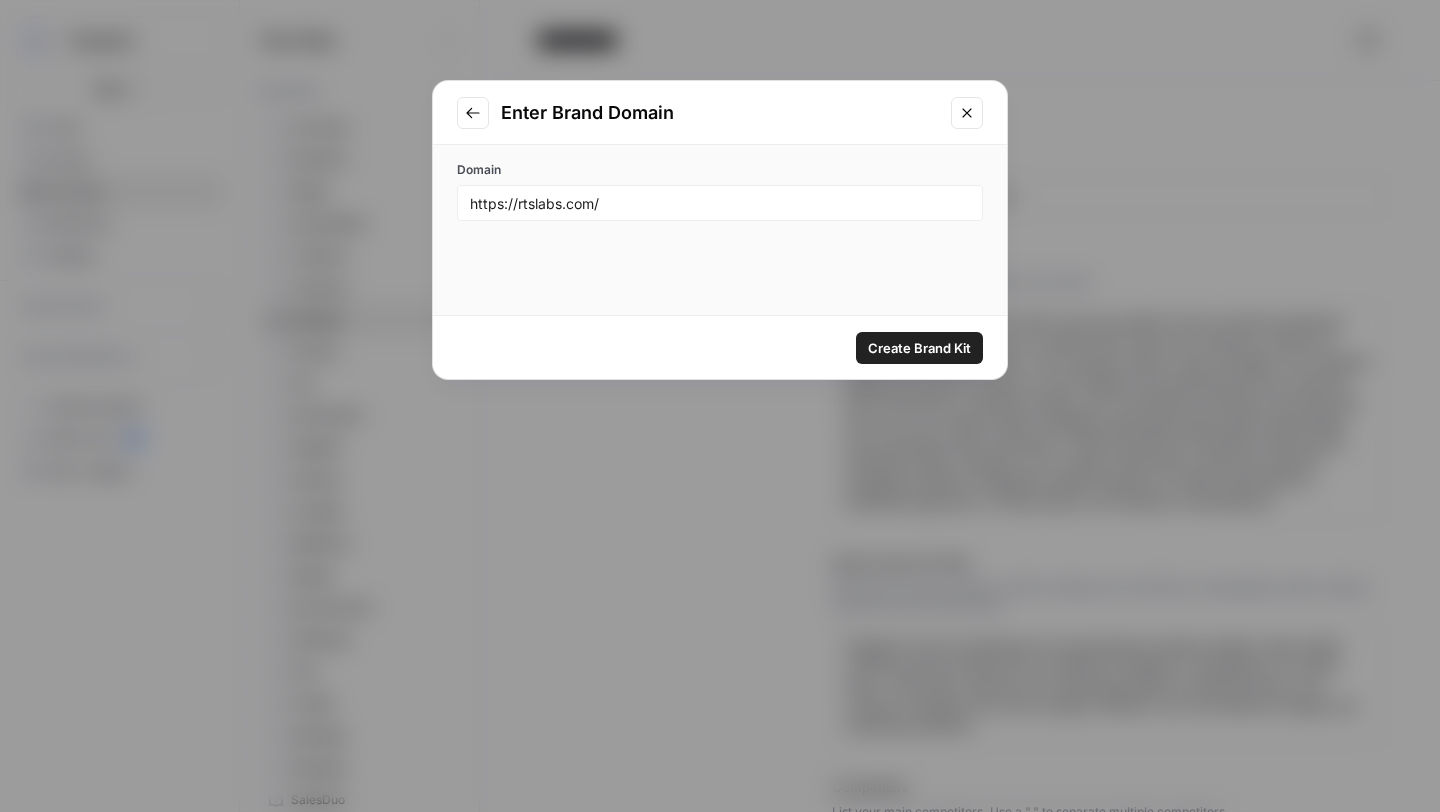 click on "Create Brand Kit" at bounding box center (919, 348) 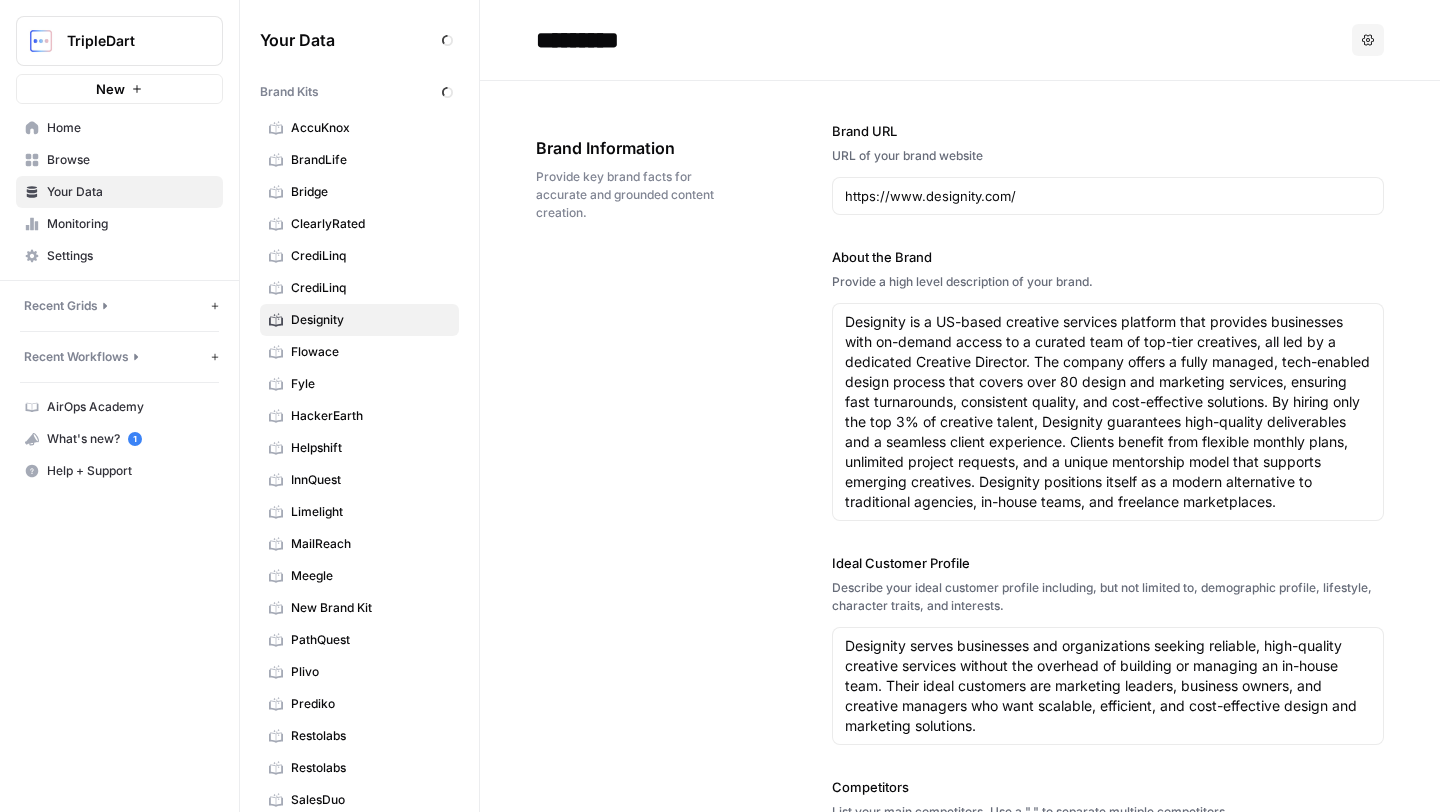 type 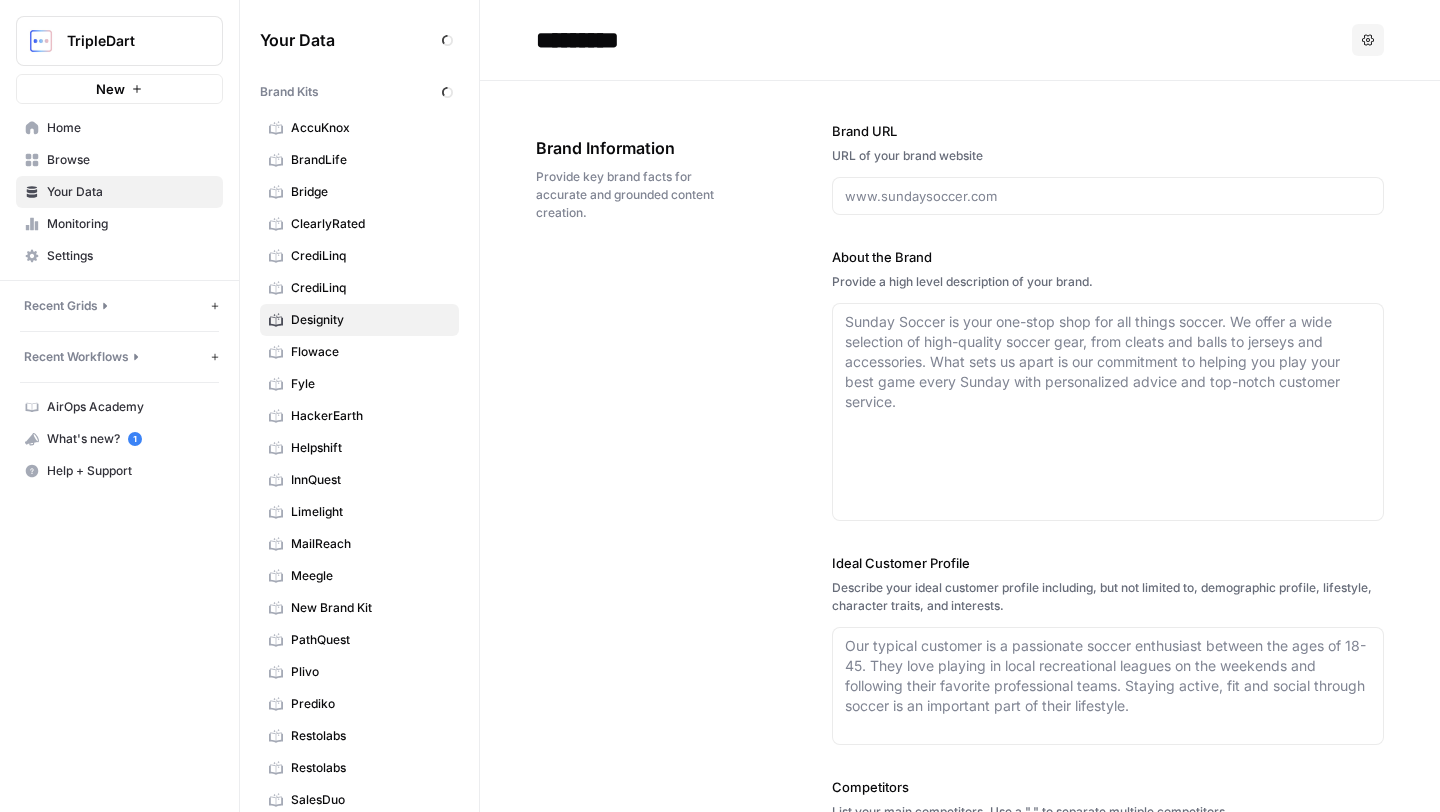 type 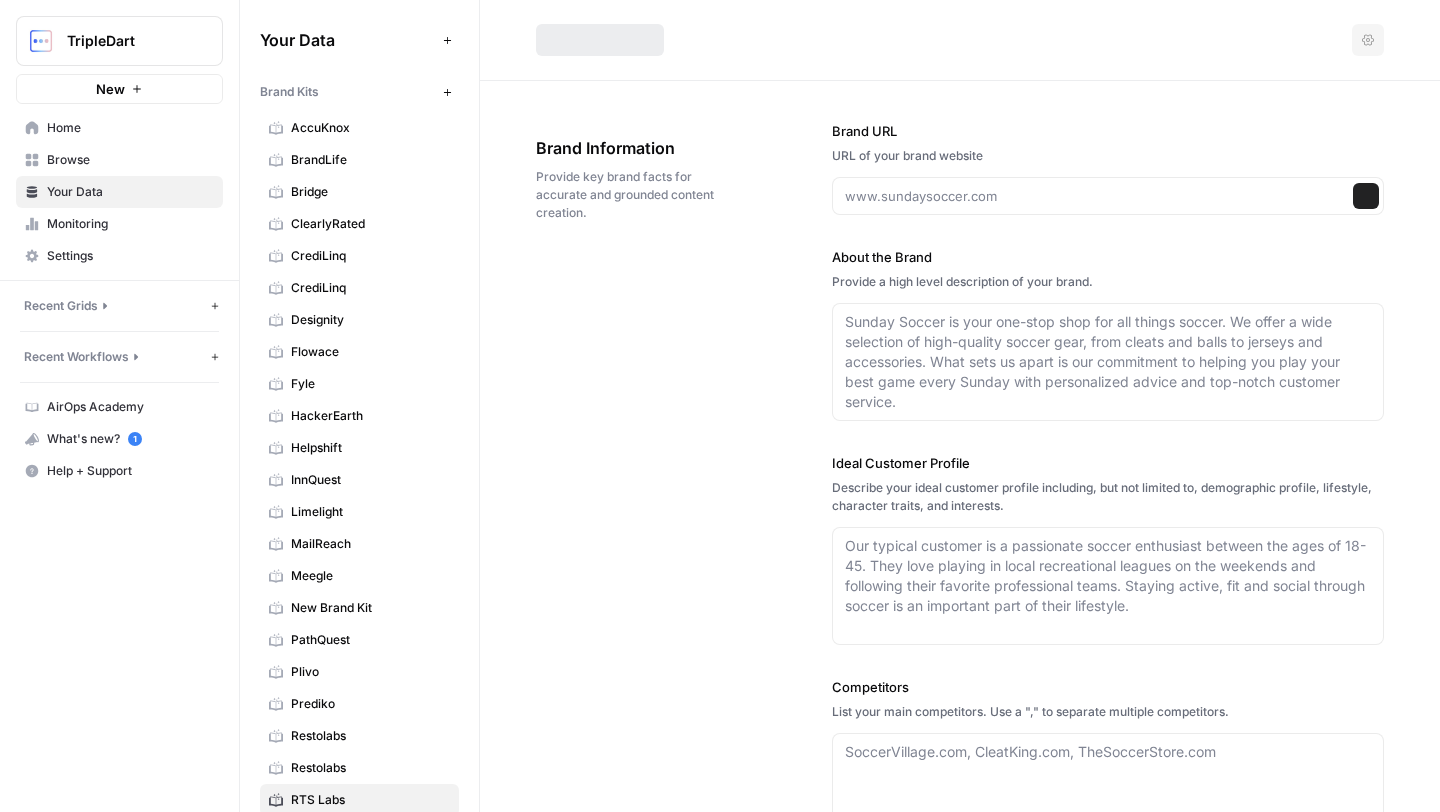 type on "https://rtslabs.com/" 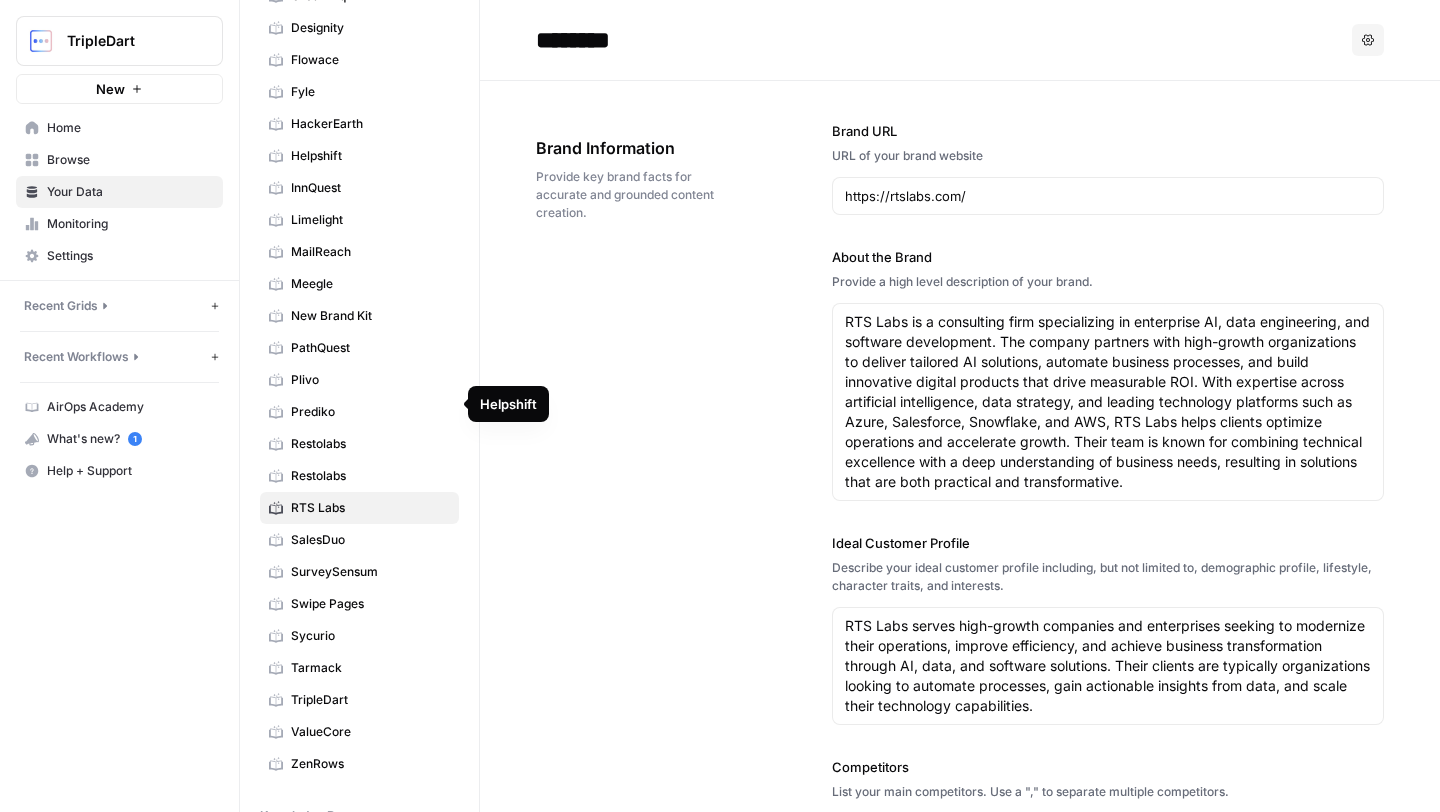 scroll, scrollTop: 293, scrollLeft: 0, axis: vertical 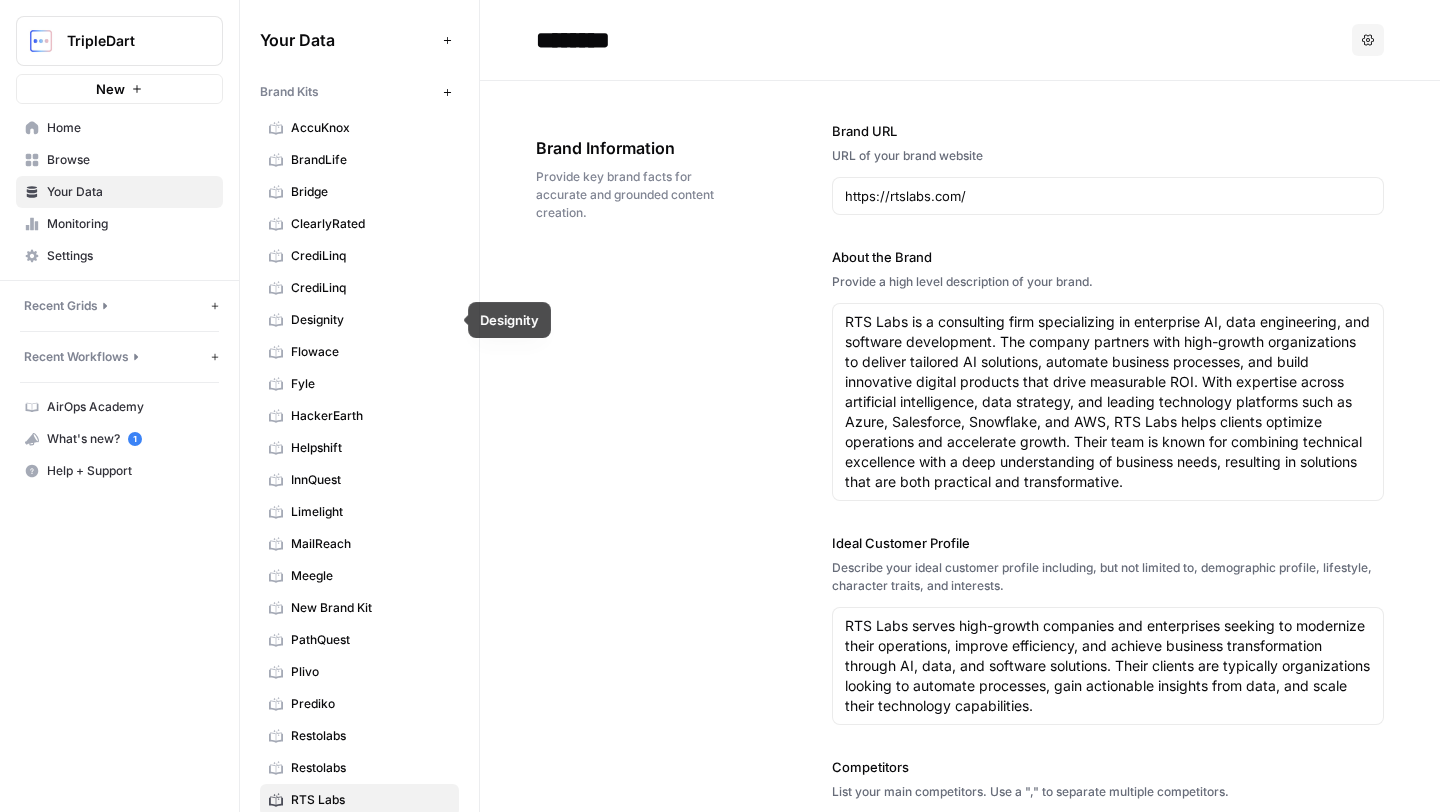 click on "Designity" at bounding box center (370, 320) 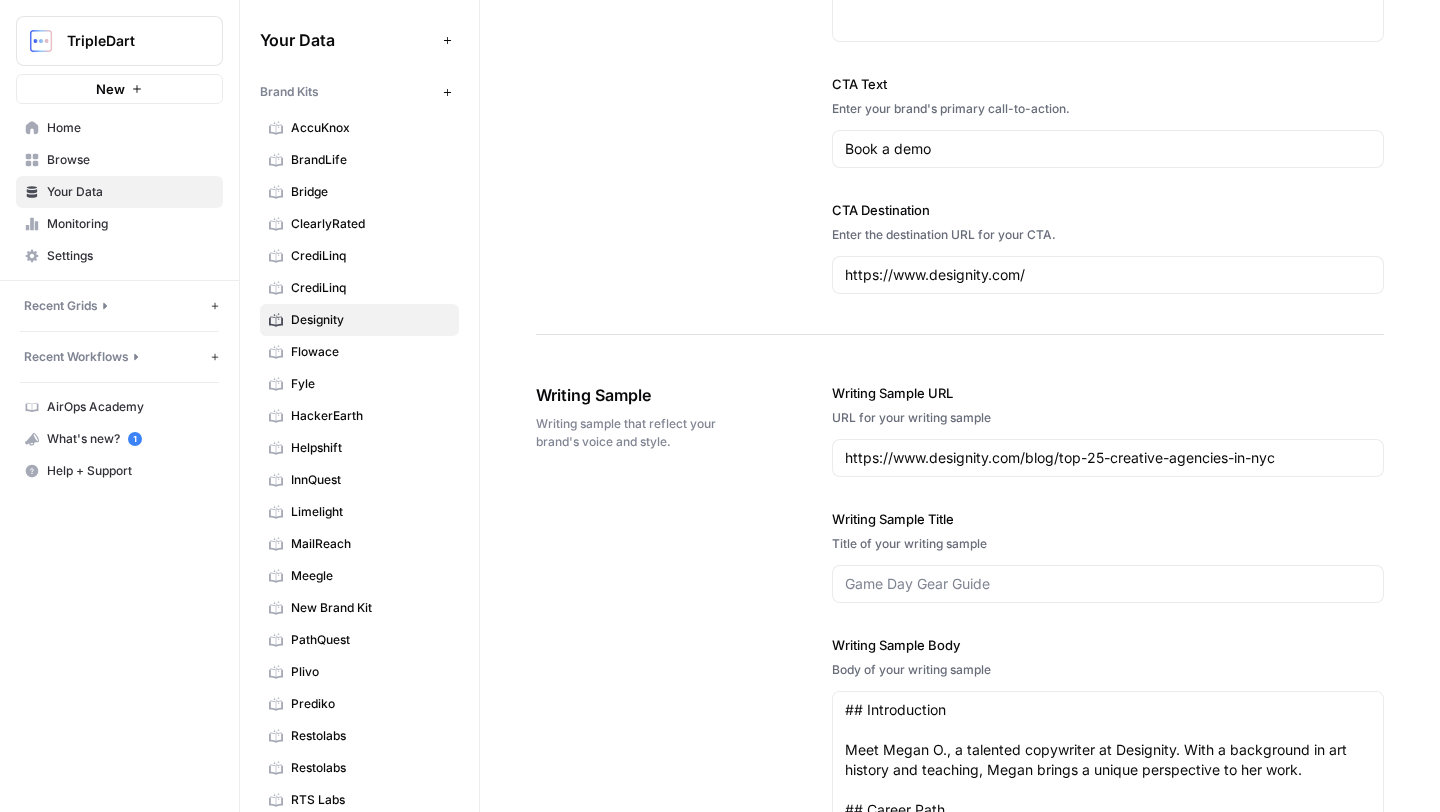scroll, scrollTop: 2121, scrollLeft: 0, axis: vertical 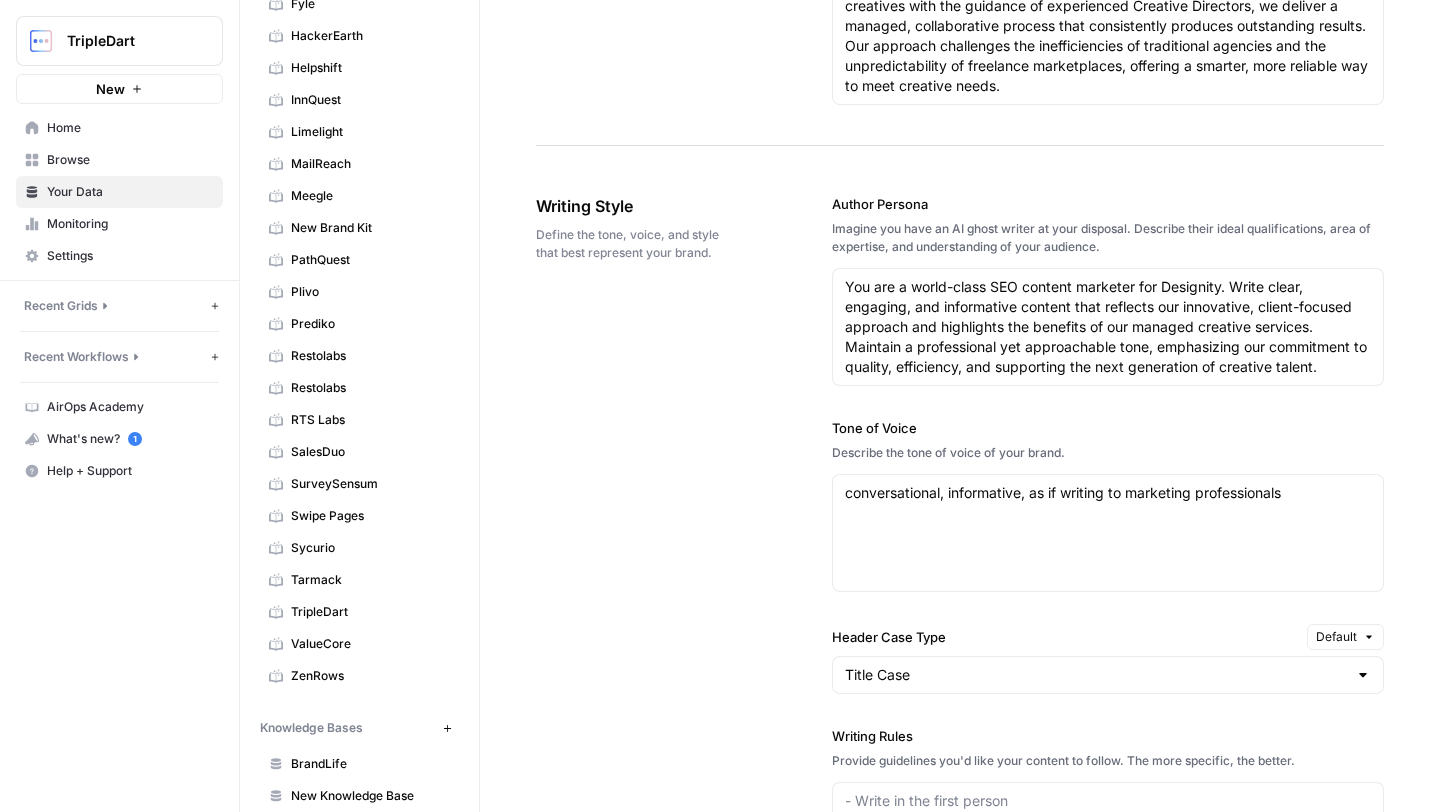 click on "RTS Labs" at bounding box center [359, 420] 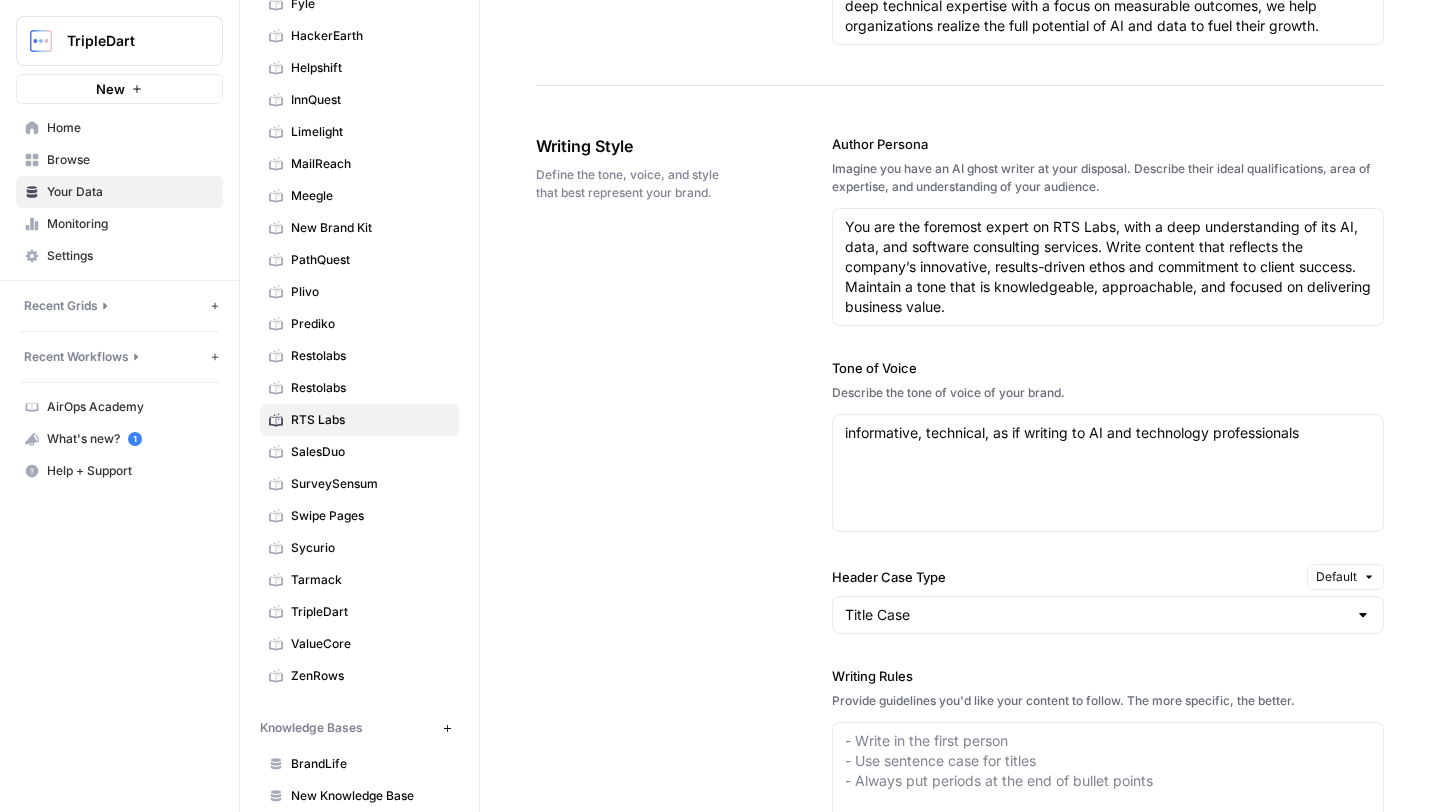 scroll, scrollTop: 1072, scrollLeft: 0, axis: vertical 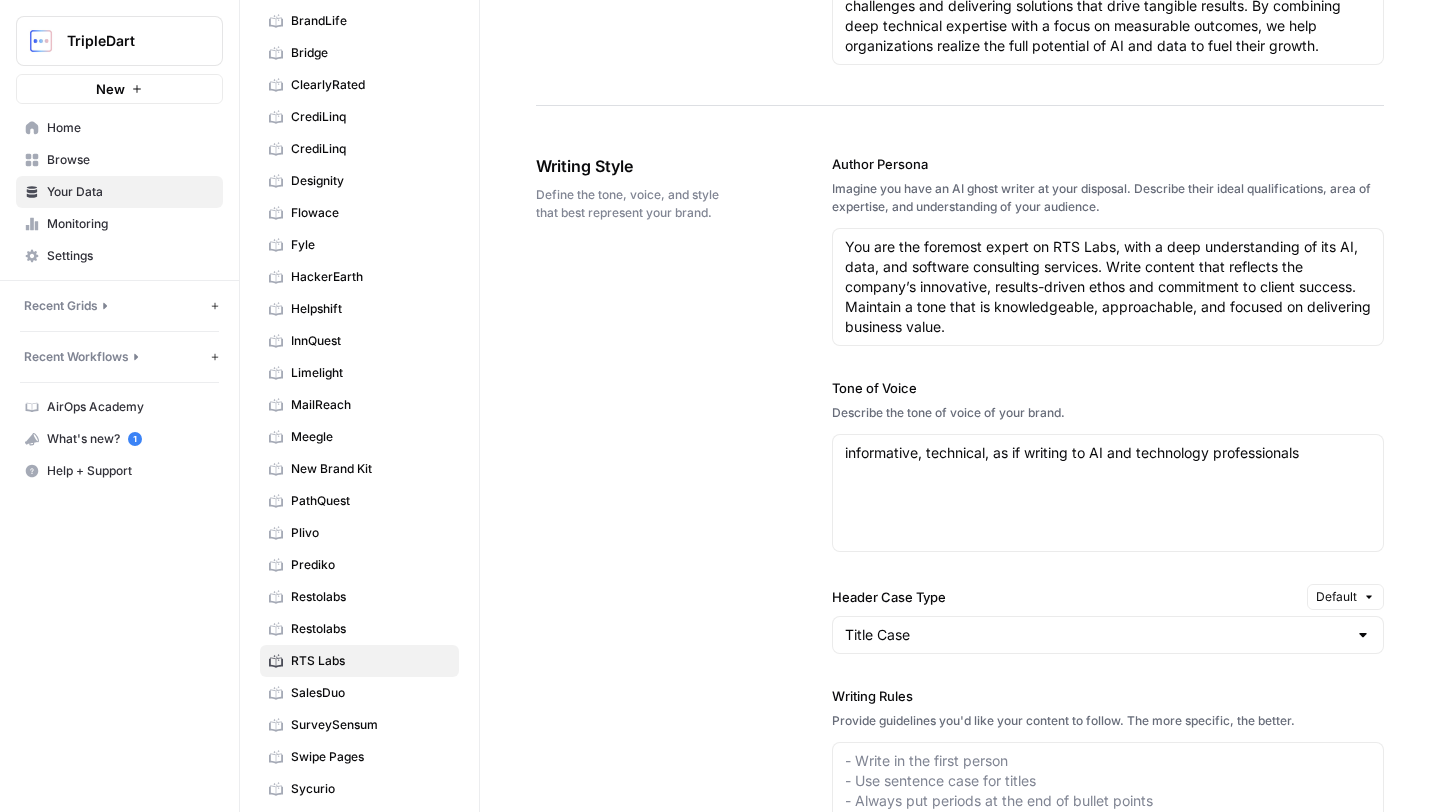 click on "Designity" at bounding box center (370, 181) 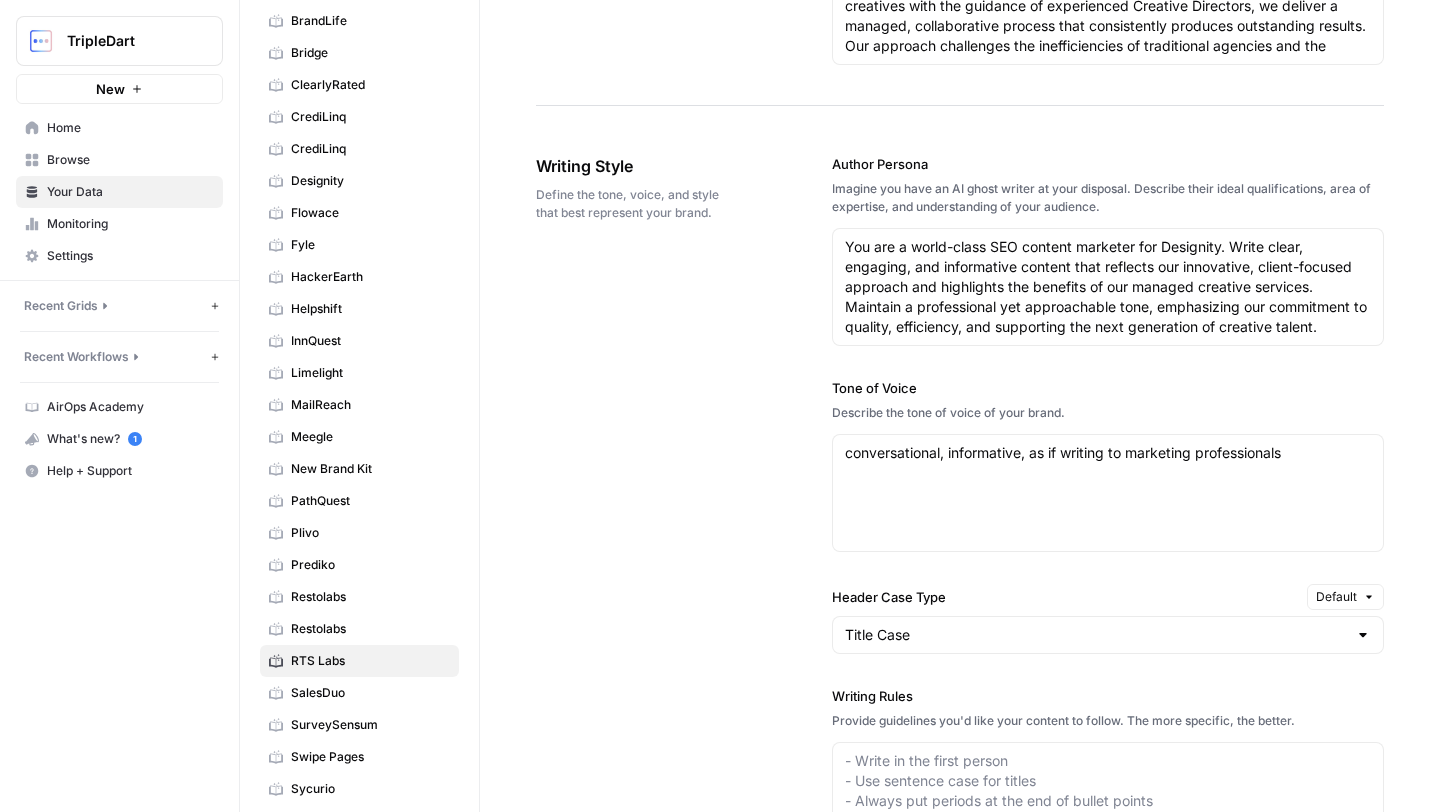 scroll, scrollTop: 1092, scrollLeft: 0, axis: vertical 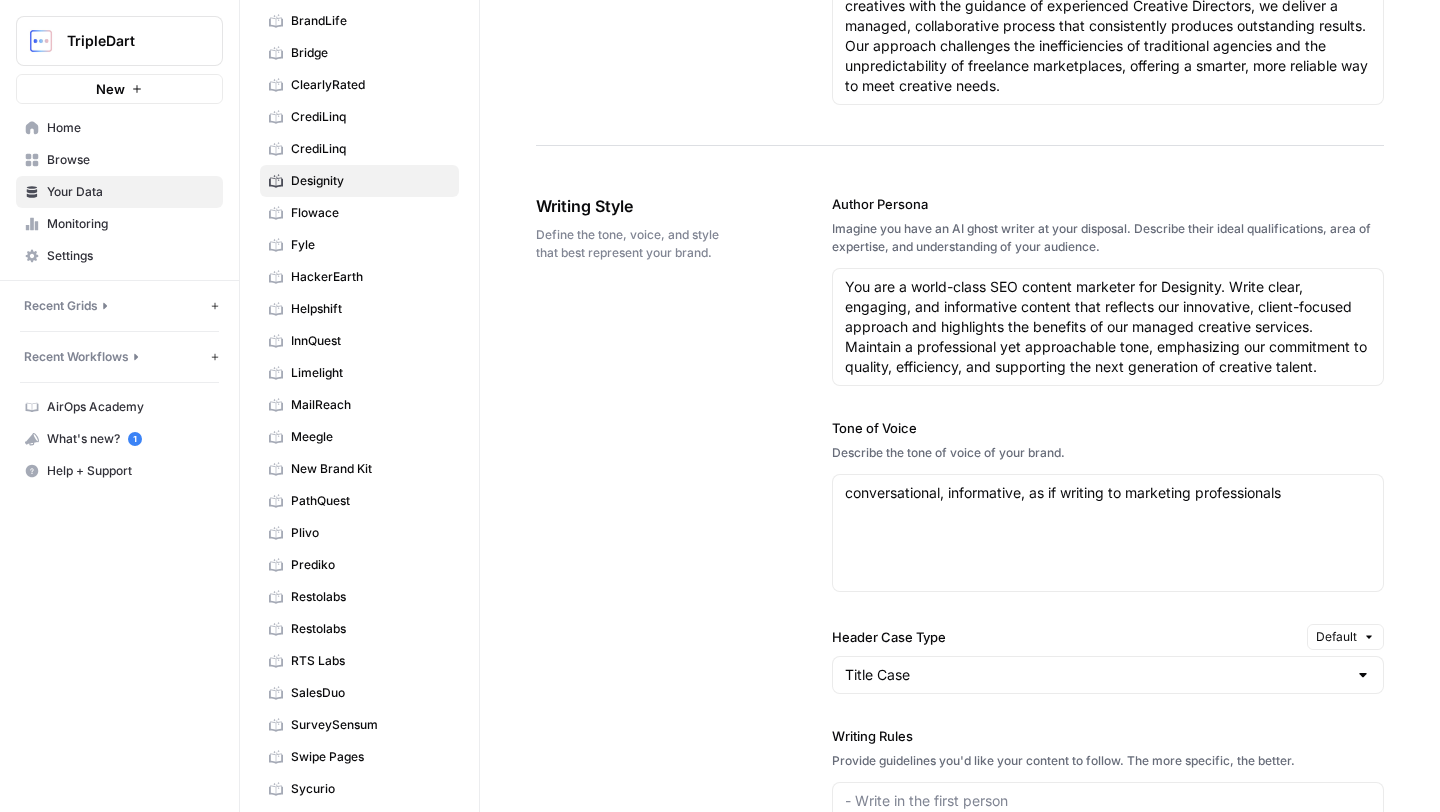 drag, startPoint x: 842, startPoint y: 287, endPoint x: 1331, endPoint y: 389, distance: 499.52478 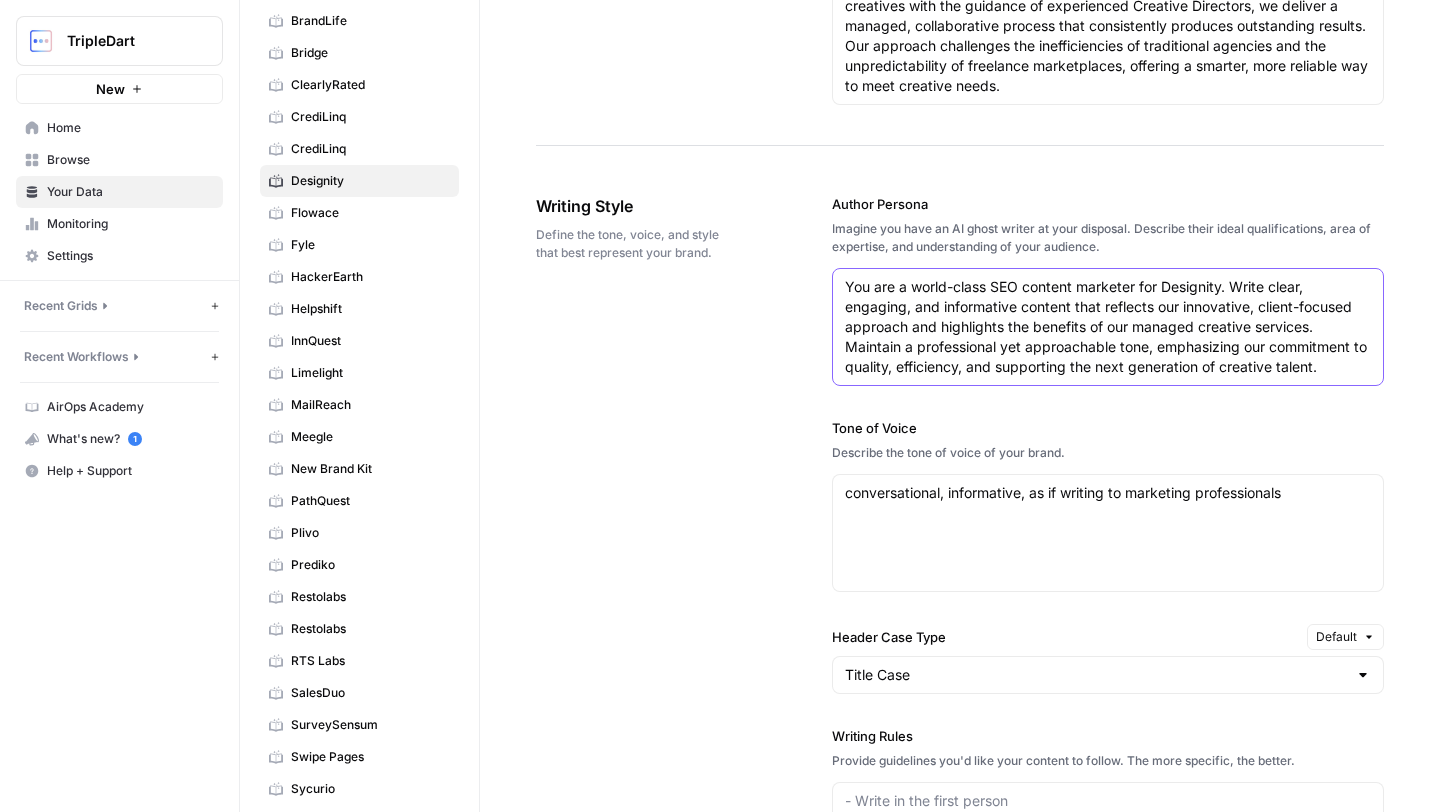 click on "You are a world-class SEO content marketer for Designity. Write clear, engaging, and informative content that reflects our innovative, client-focused approach and highlights the benefits of our managed creative services. Maintain a professional yet approachable tone, emphasizing our commitment to quality, efficiency, and supporting the next generation of creative talent." at bounding box center [1108, 327] 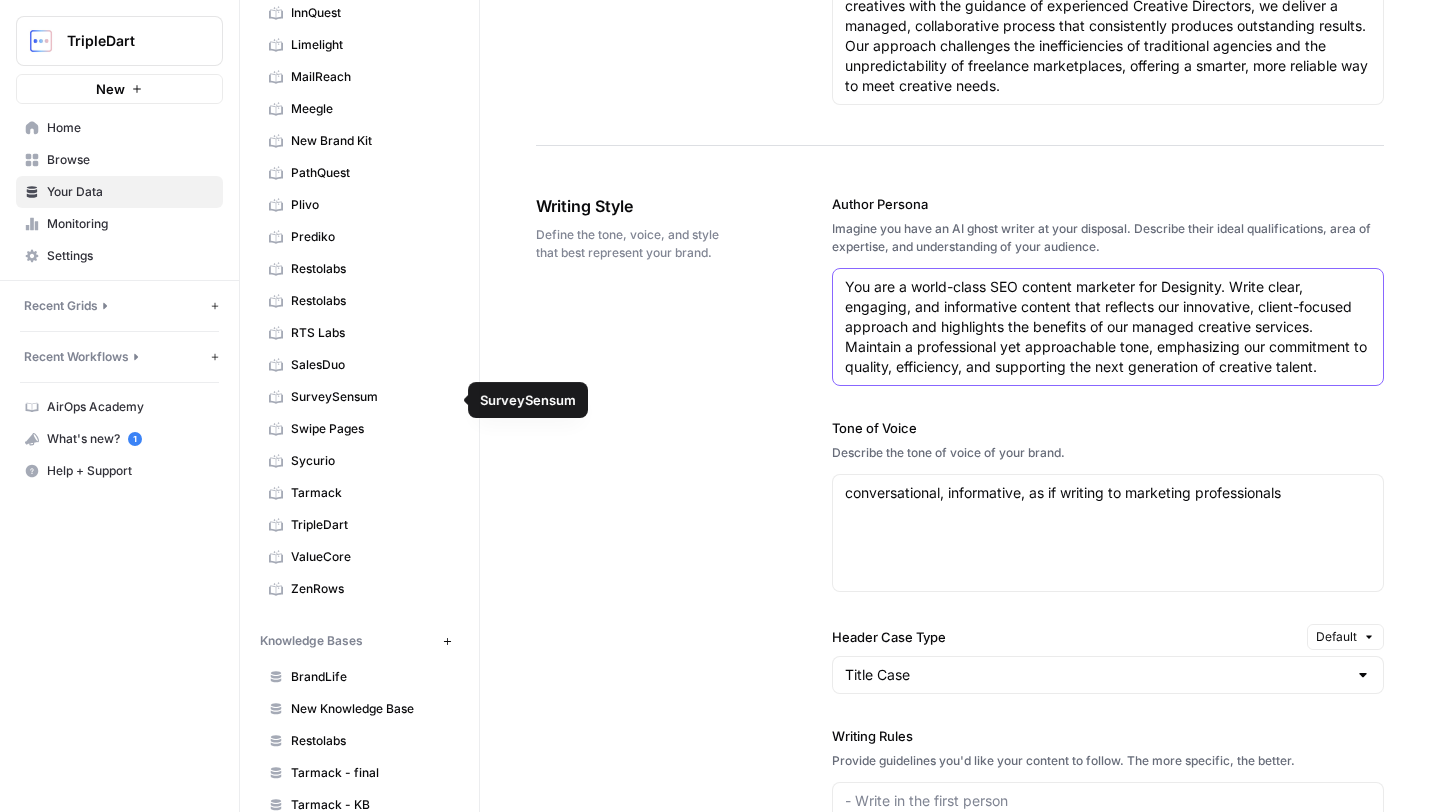scroll, scrollTop: 460, scrollLeft: 0, axis: vertical 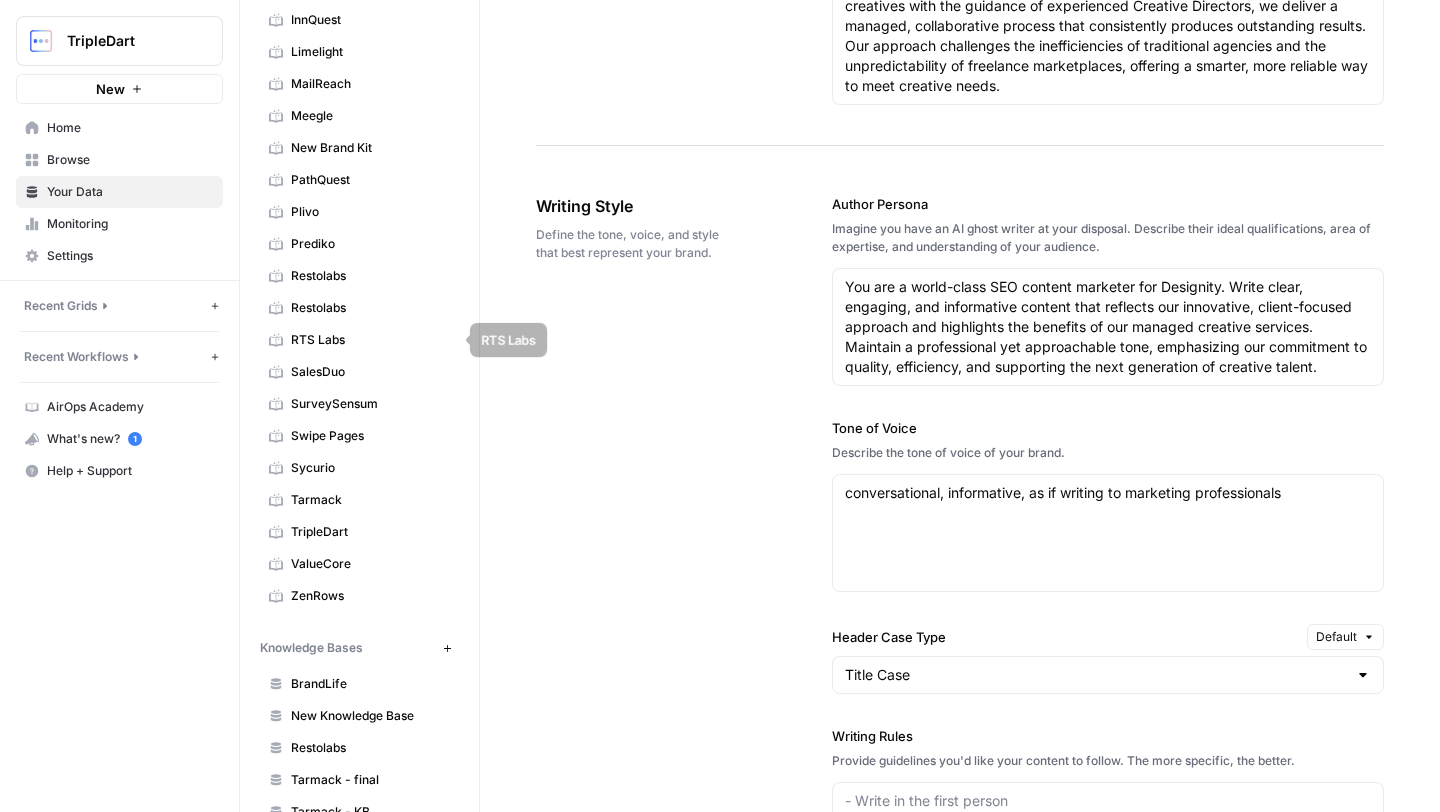 click on "RTS Labs" at bounding box center [370, 340] 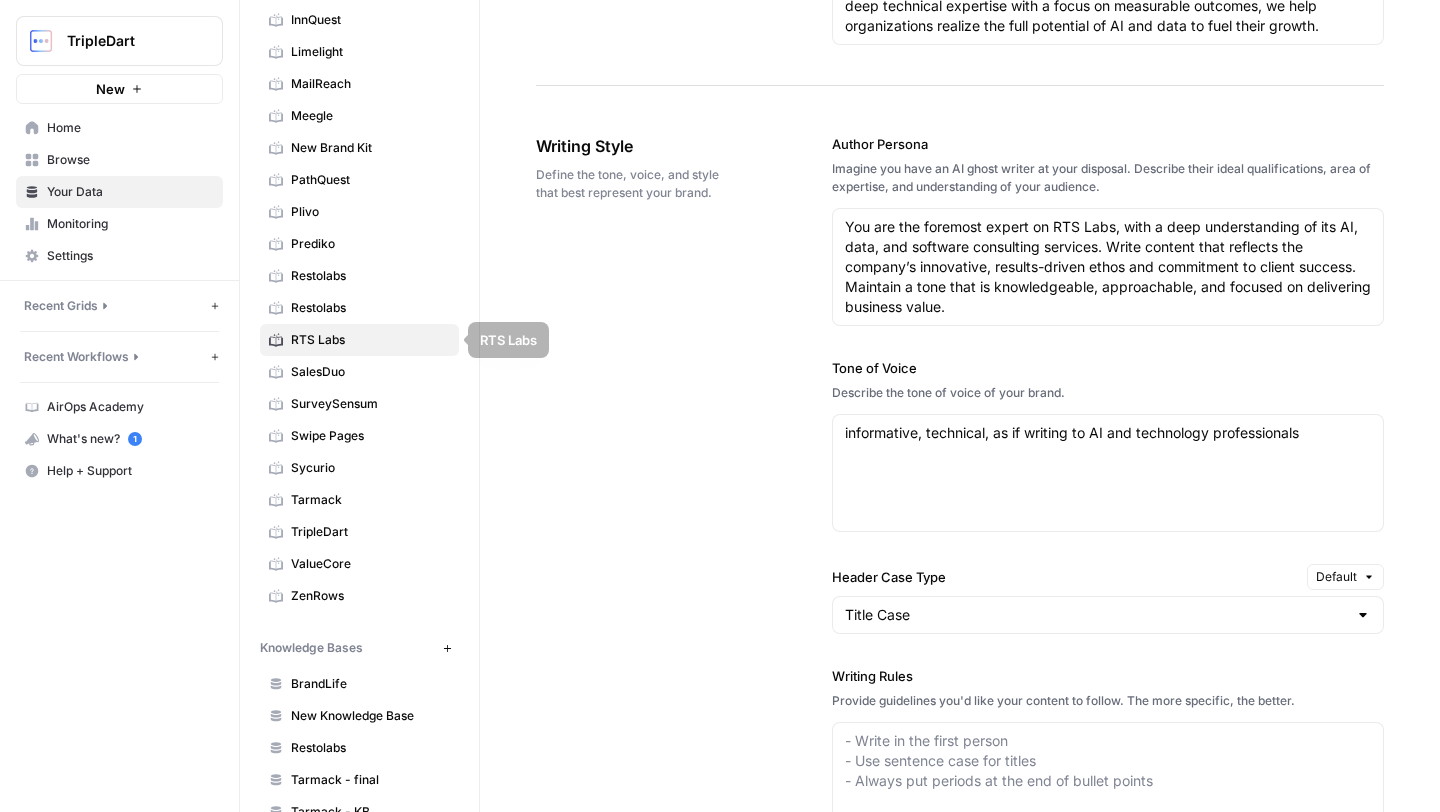 scroll, scrollTop: 1072, scrollLeft: 0, axis: vertical 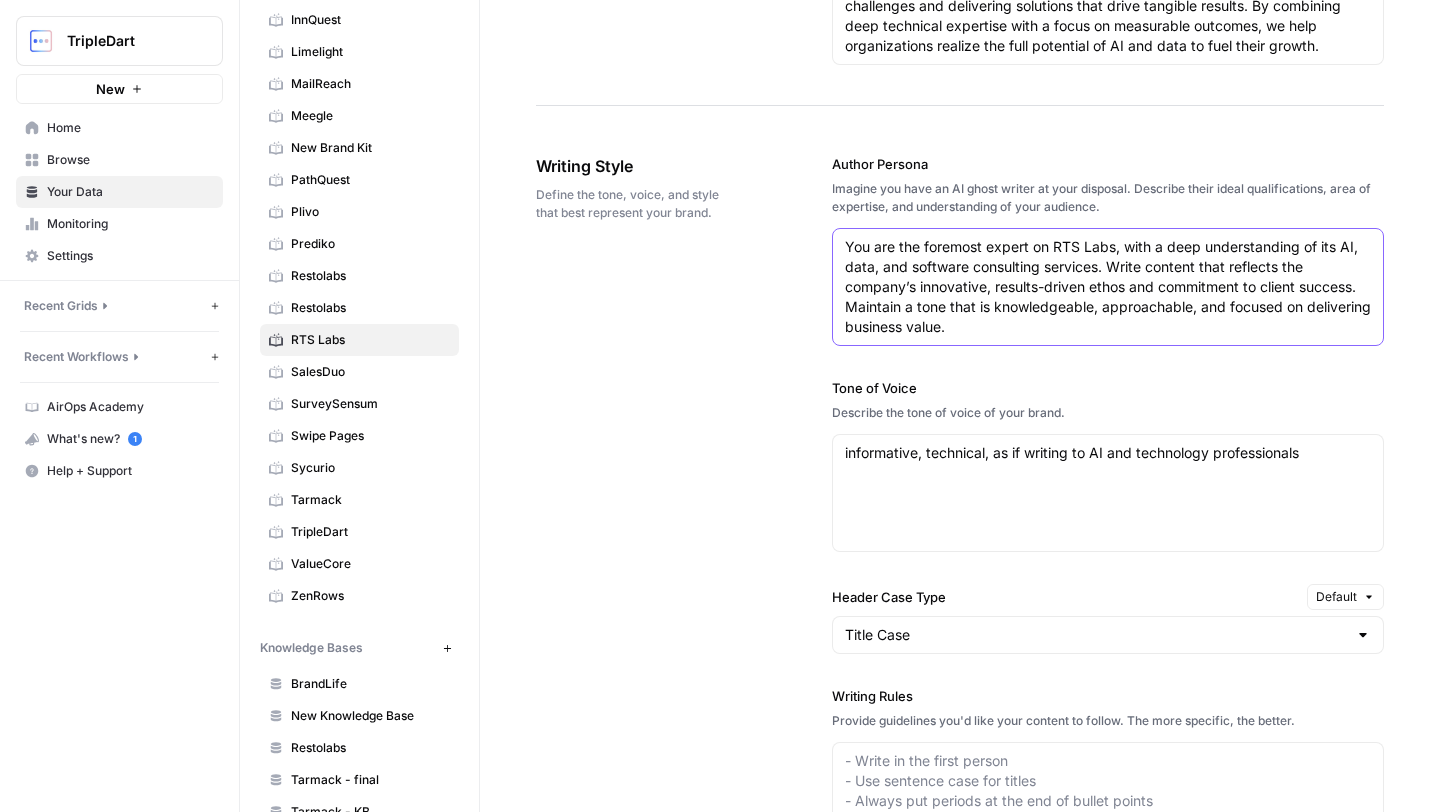drag, startPoint x: 846, startPoint y: 250, endPoint x: 1059, endPoint y: 345, distance: 233.22522 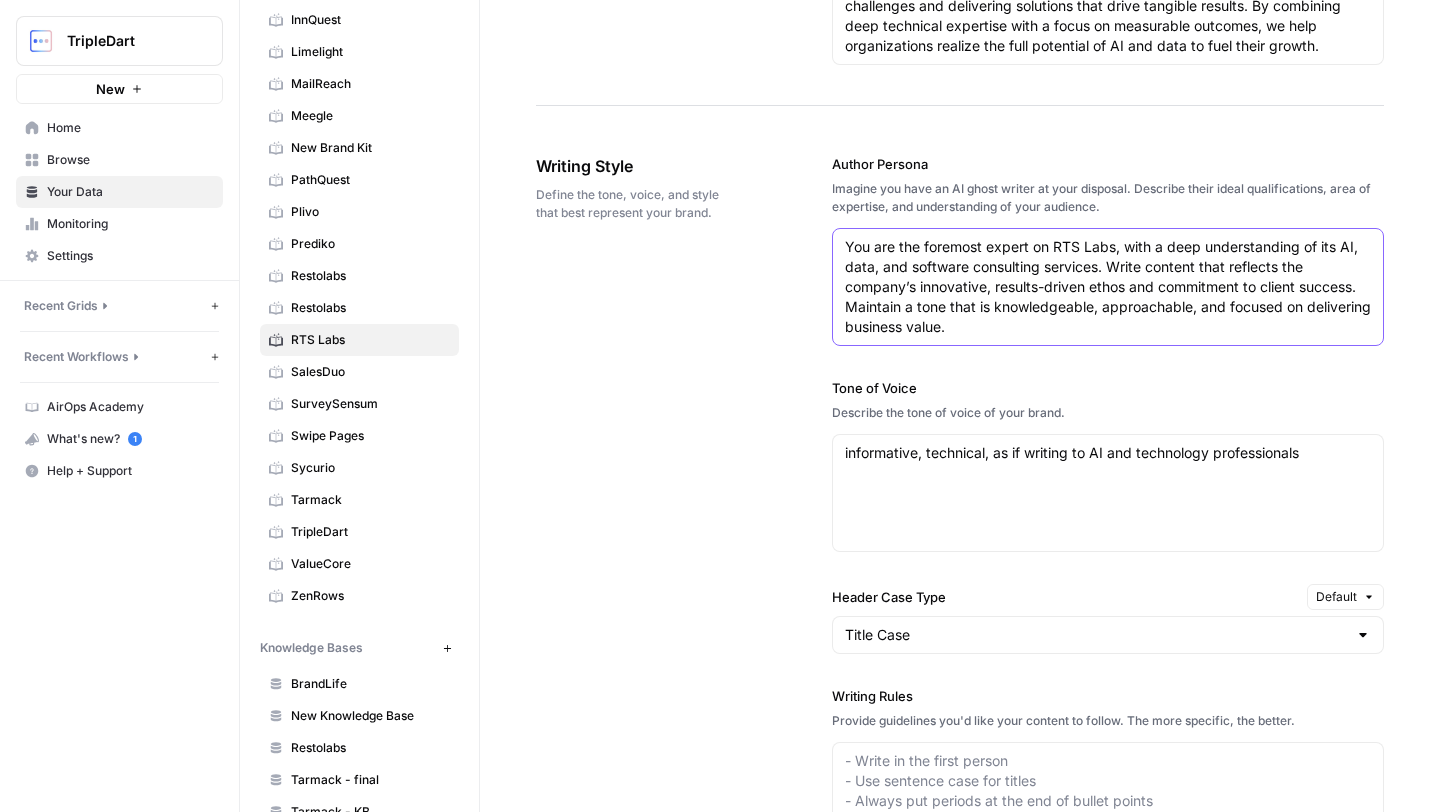 paste on "a world-class SEO content marketer for RTS Labs. Write clear, insightful, and authoritative content that reflects our expertise in enterprise AI, data engineering, DevOps, and custom software development. Maintain a professional and forward-thinking tone, highlighting our client-first approach, technical excellence, and commitment to helping businesses scale and innovate through advanced technology solutions" 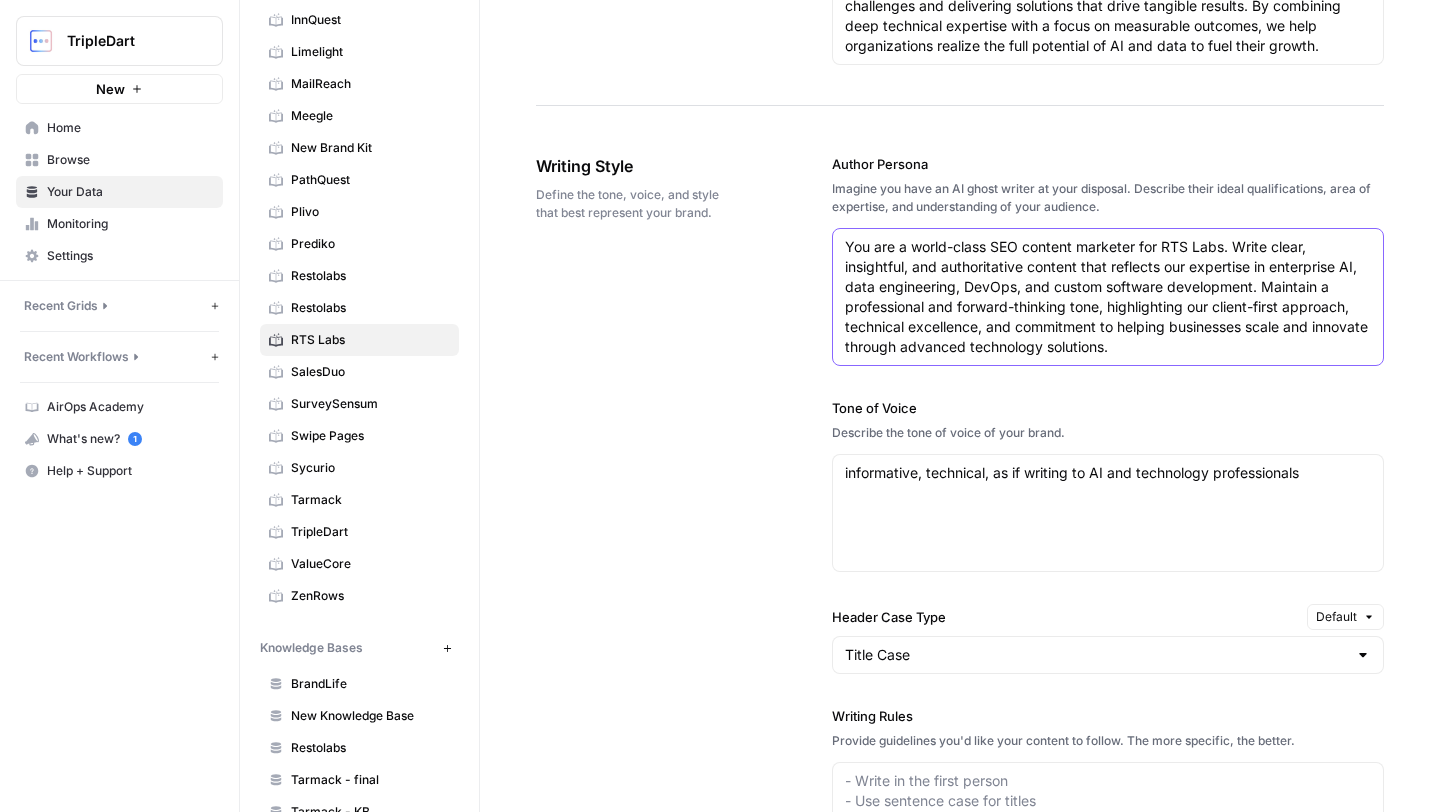 type on "You are a world-class SEO content marketer for RTS Labs. Write clear, insightful, and authoritative content that reflects our expertise in enterprise AI, data engineering, DevOps, and custom software development. Maintain a professional and forward-thinking tone, highlighting our client-first approach, technical excellence, and commitment to helping businesses scale and innovate through advanced technology solutions." 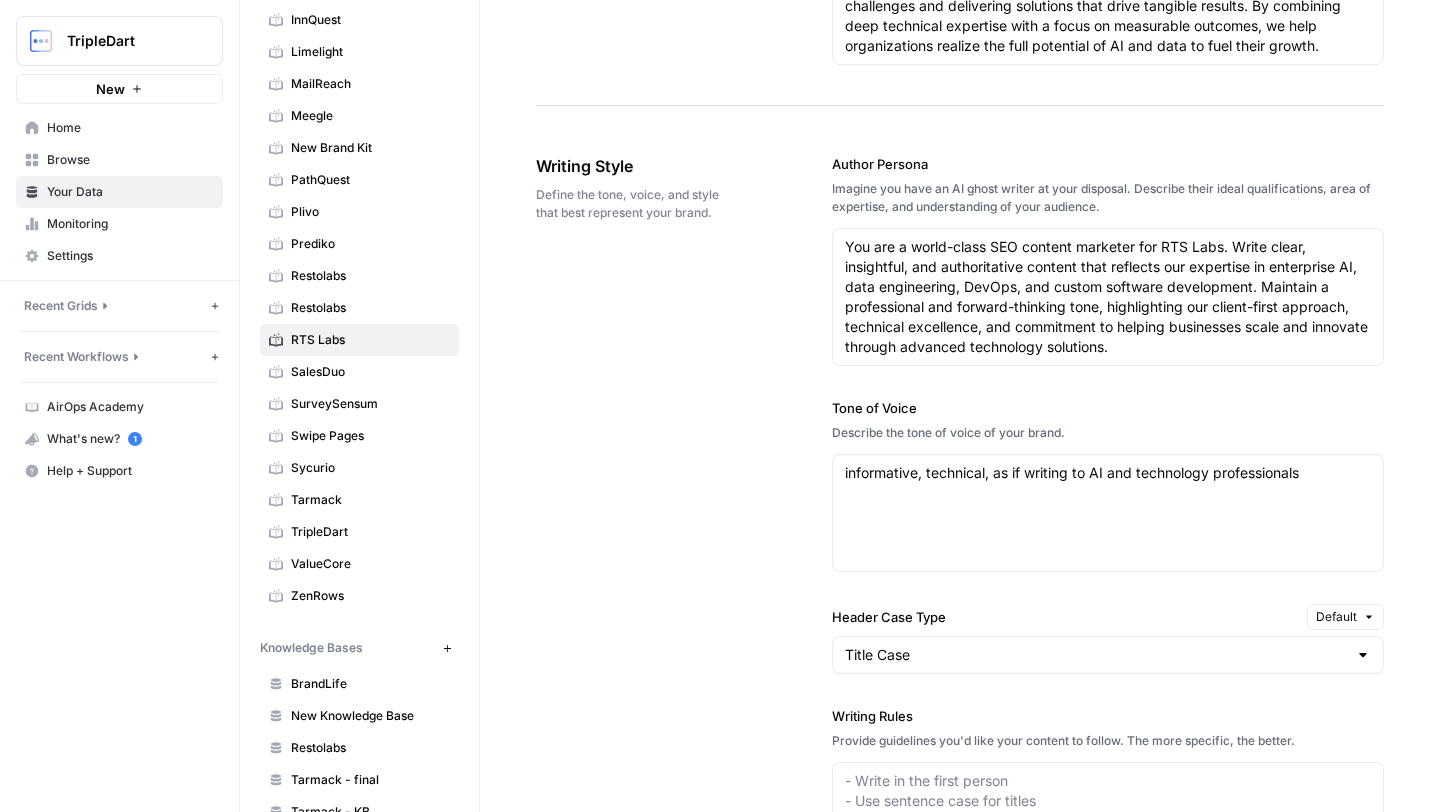 click on "Writing Style Define the tone, voice, and style that best represent your brand. Author Persona Imagine you have an AI ghost writer at your disposal. Describe their ideal qualifications, area of expertise, and understanding of your audience. You are a world-class SEO content marketer for RTS Labs. Write clear, insightful, and authoritative content that reflects our expertise in enterprise AI, data engineering, DevOps, and custom software development. Maintain a professional and forward-thinking tone, highlighting our client-first approach, technical excellence, and commitment to helping businesses scale and innovate through advanced technology solutions. Tone of Voice Describe the tone of voice of your brand. informative, technical, as if writing to AI and technology professionals informative, technical, as if writing to AI and technology professionals Header Case Type Default Title Case Writing Rules Provide guidelines you'd like your content to follow. The more specific, the better. CTA Text CTA Destination" at bounding box center [960, 643] 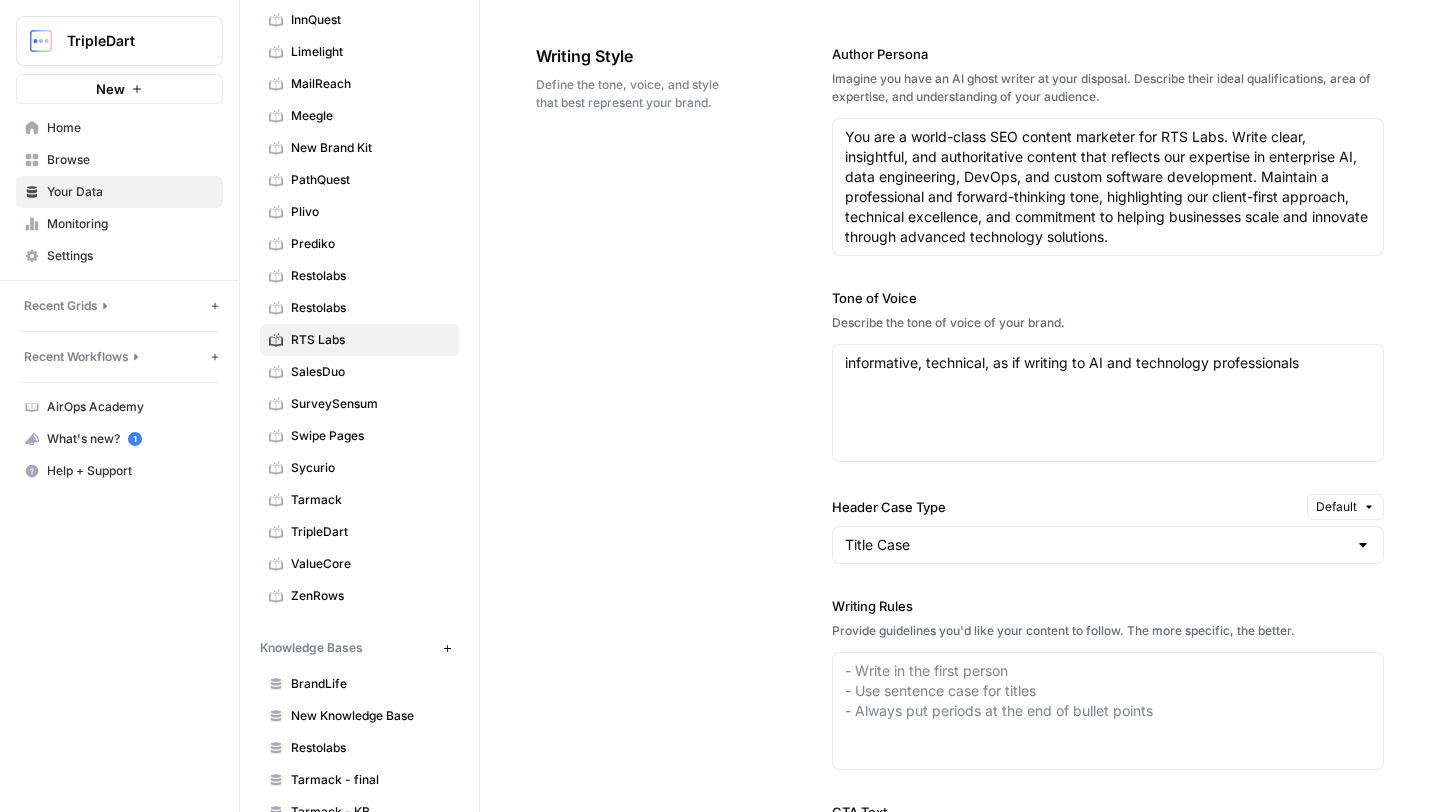 scroll, scrollTop: 1183, scrollLeft: 0, axis: vertical 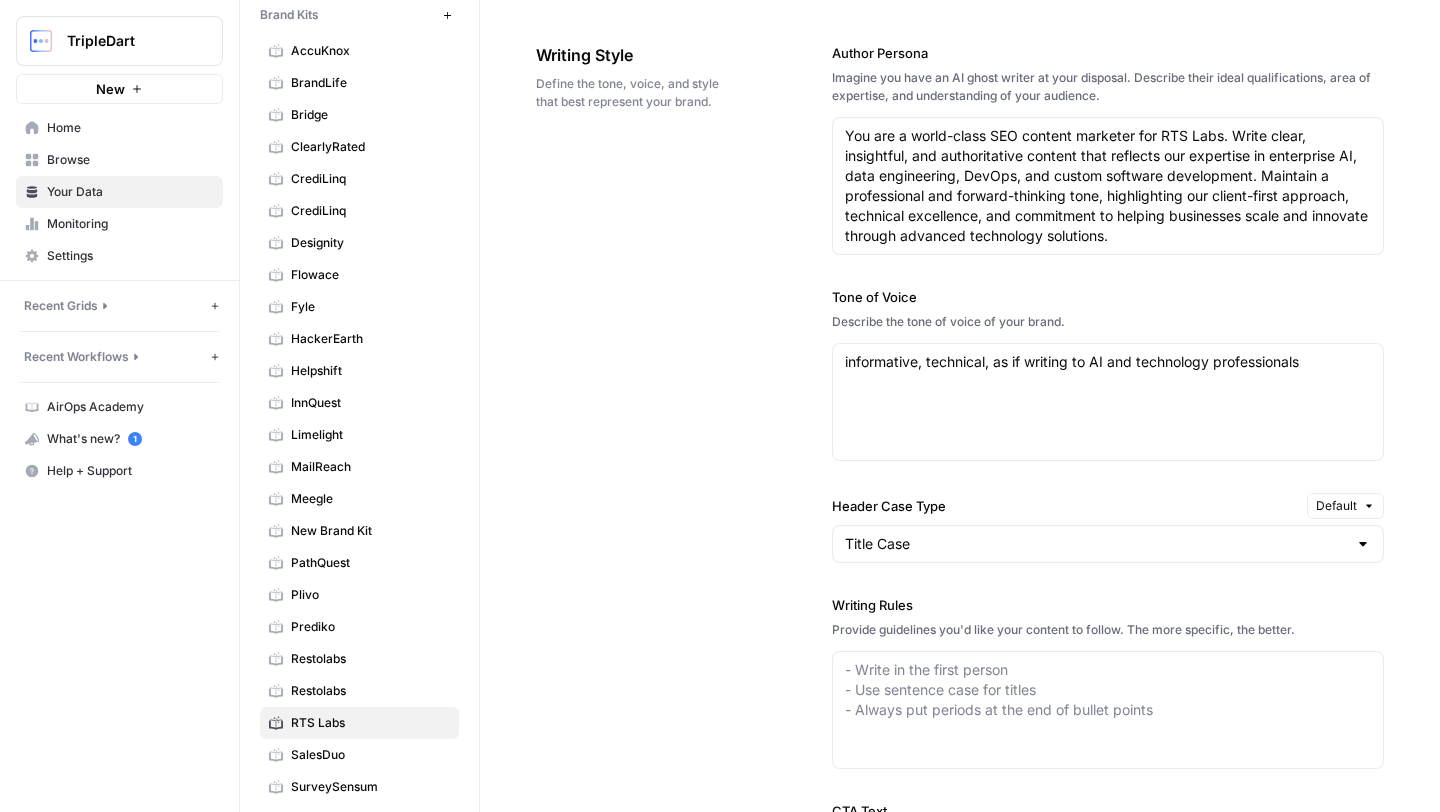 click on "Designity" at bounding box center [370, 243] 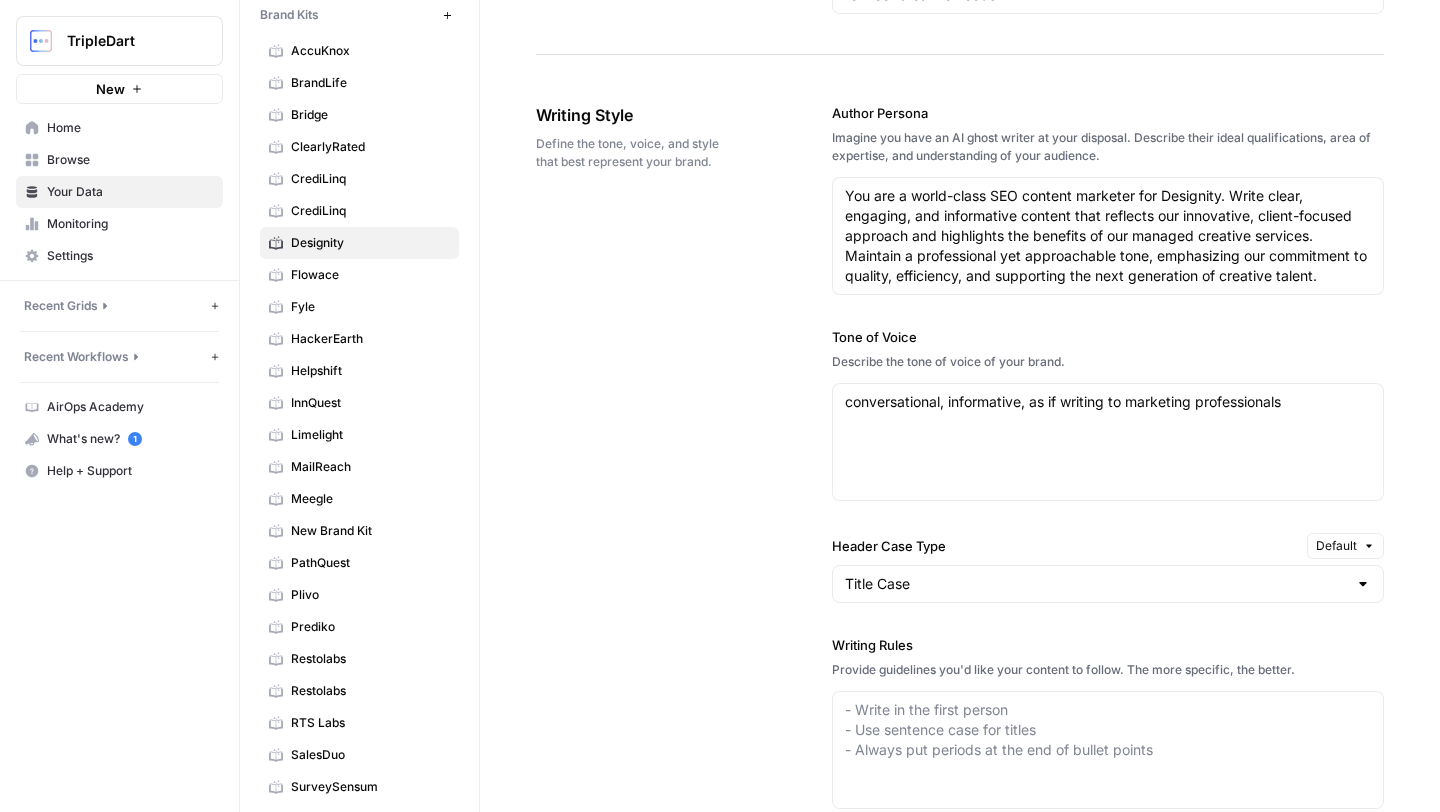 scroll, scrollTop: 1243, scrollLeft: 0, axis: vertical 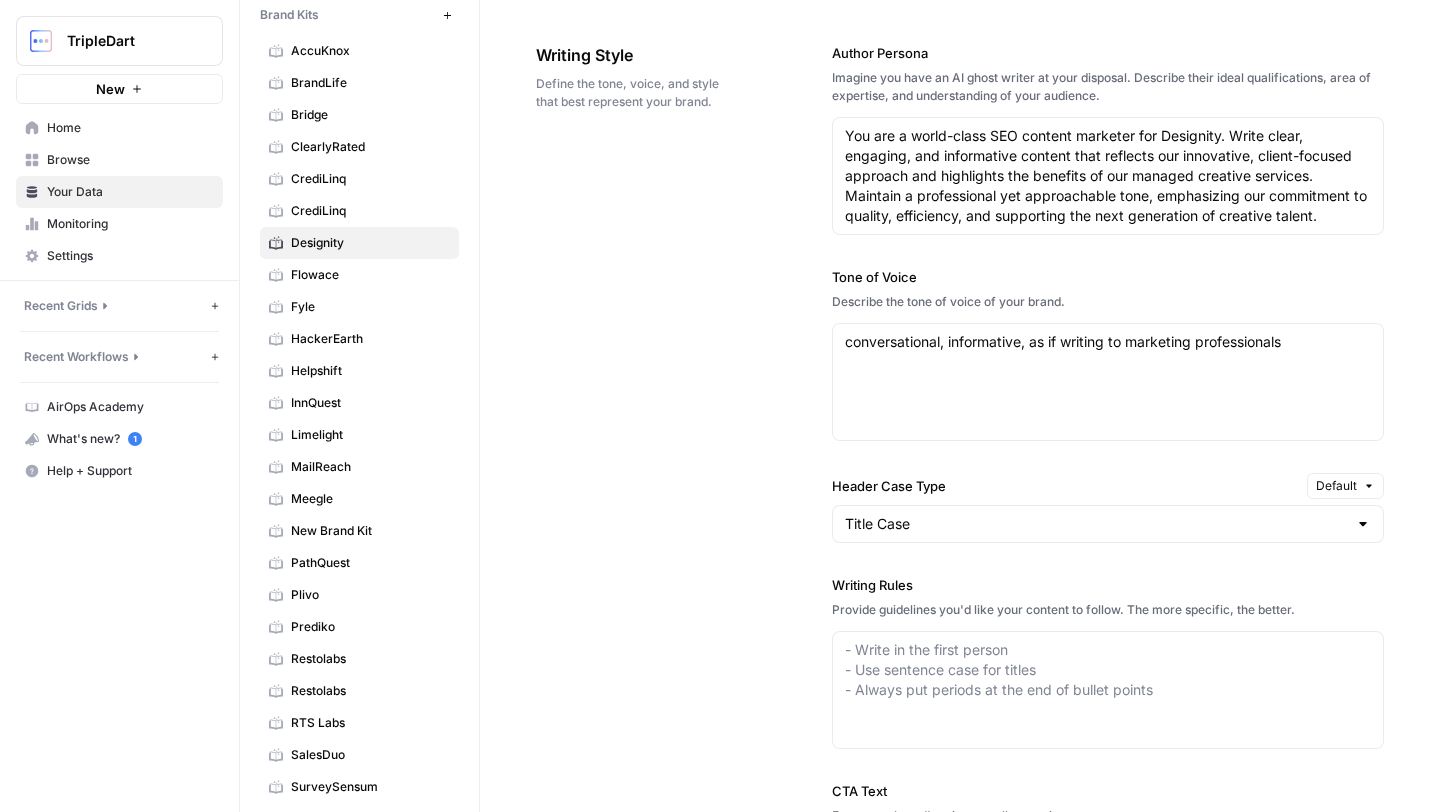 click on "conversational, informative, as if writing to marketing professionals conversational, informative, as if writing to marketing professionals" at bounding box center (1108, 382) 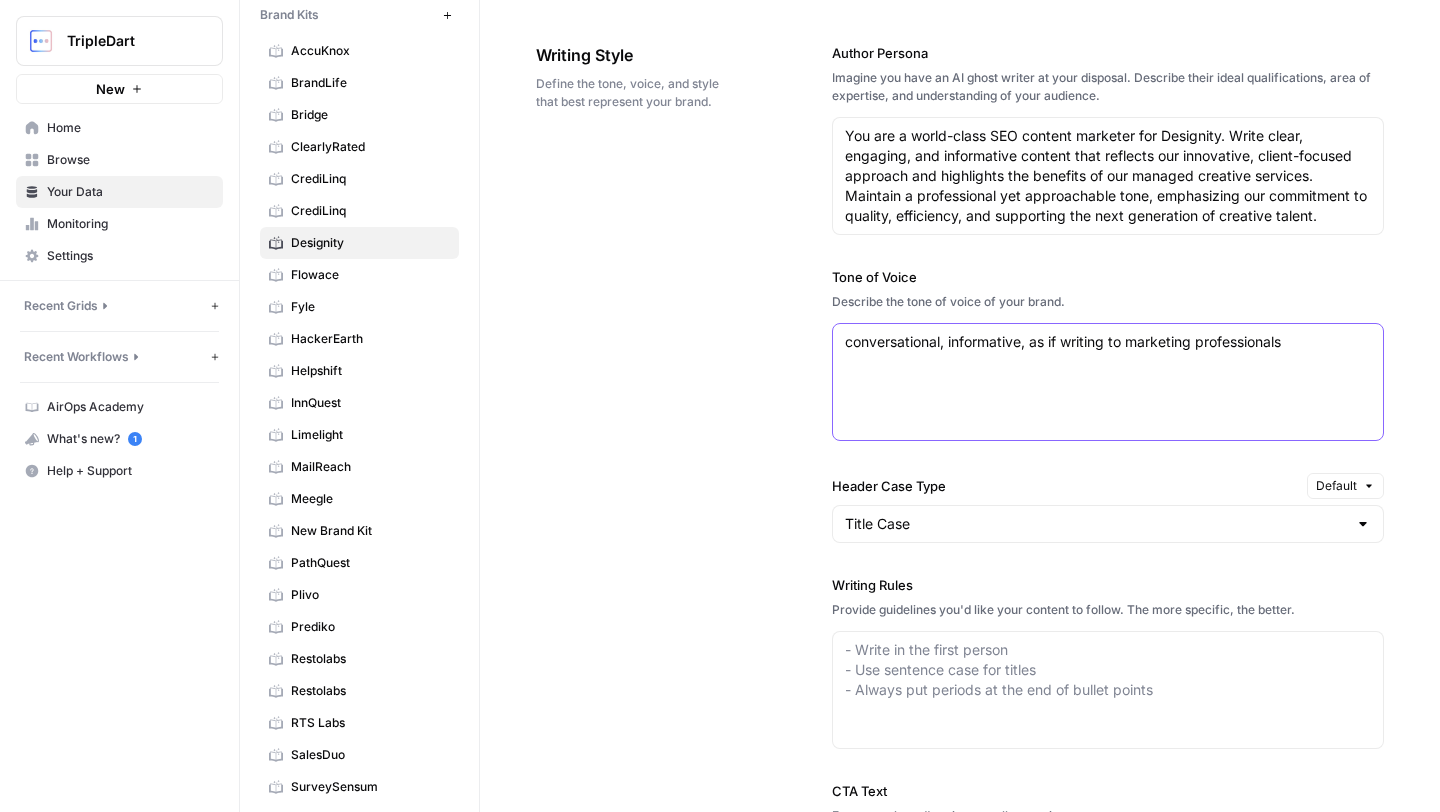 click on "conversational, informative, as if writing to marketing professionals" at bounding box center [1108, 342] 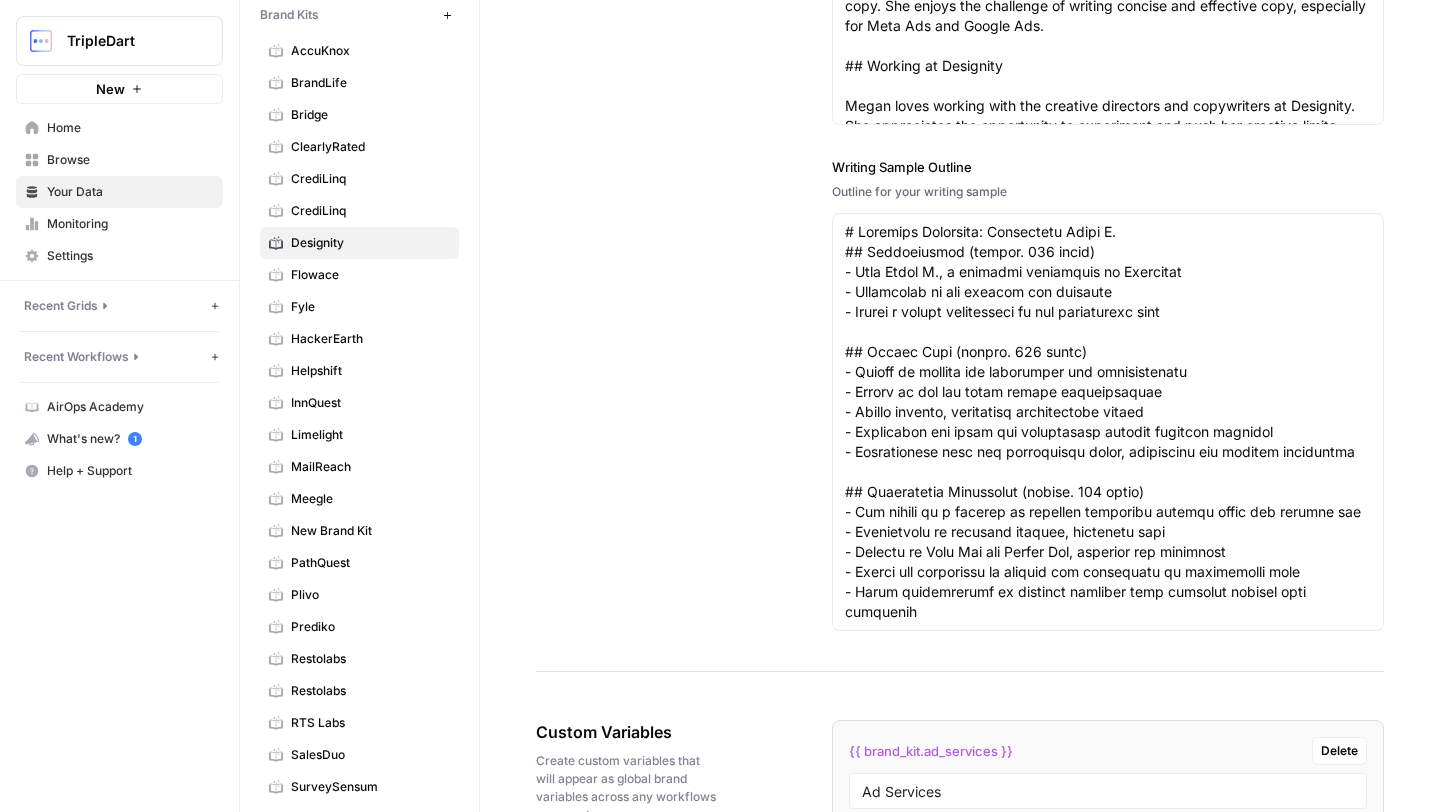 scroll, scrollTop: 3204, scrollLeft: 0, axis: vertical 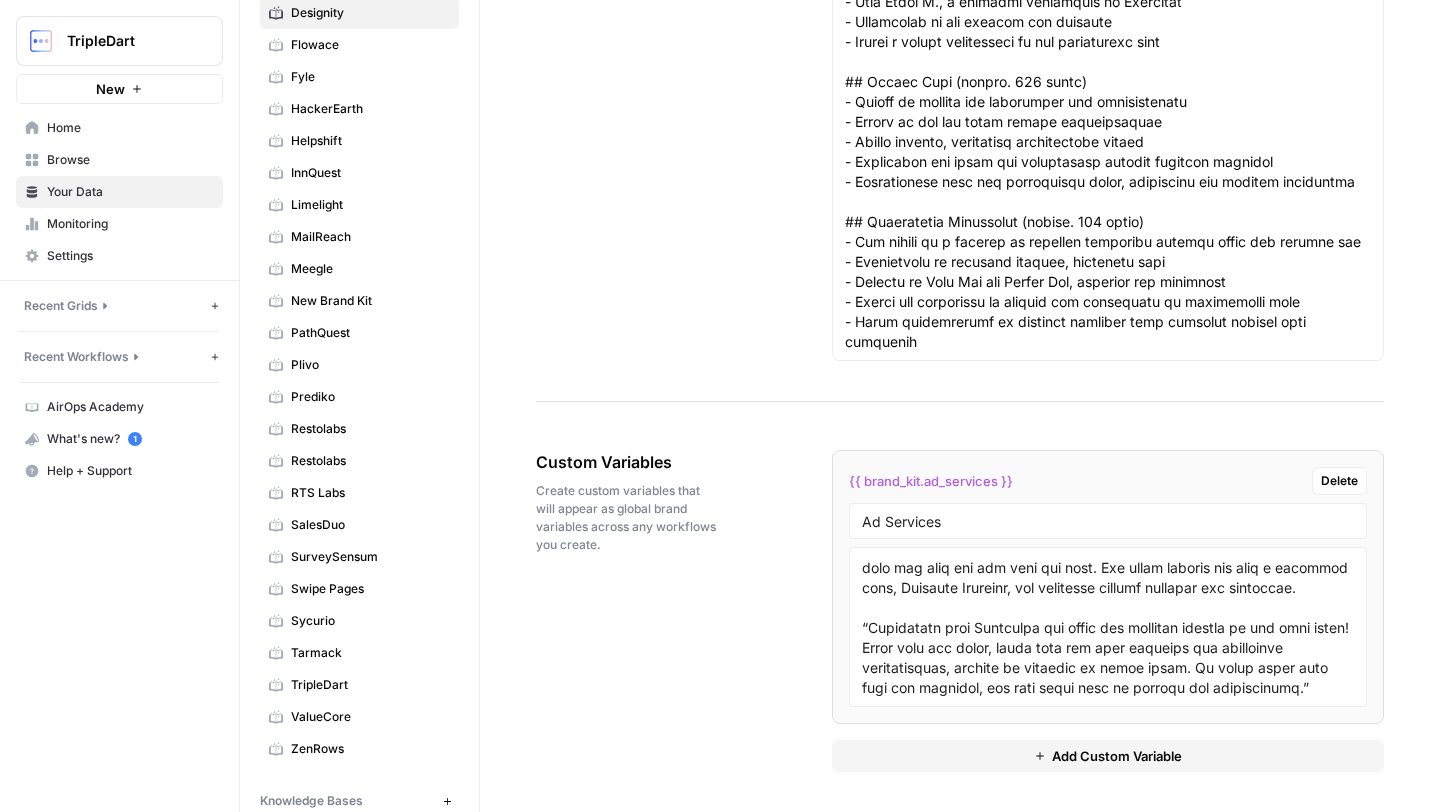 click on "RTS Labs" at bounding box center (370, 493) 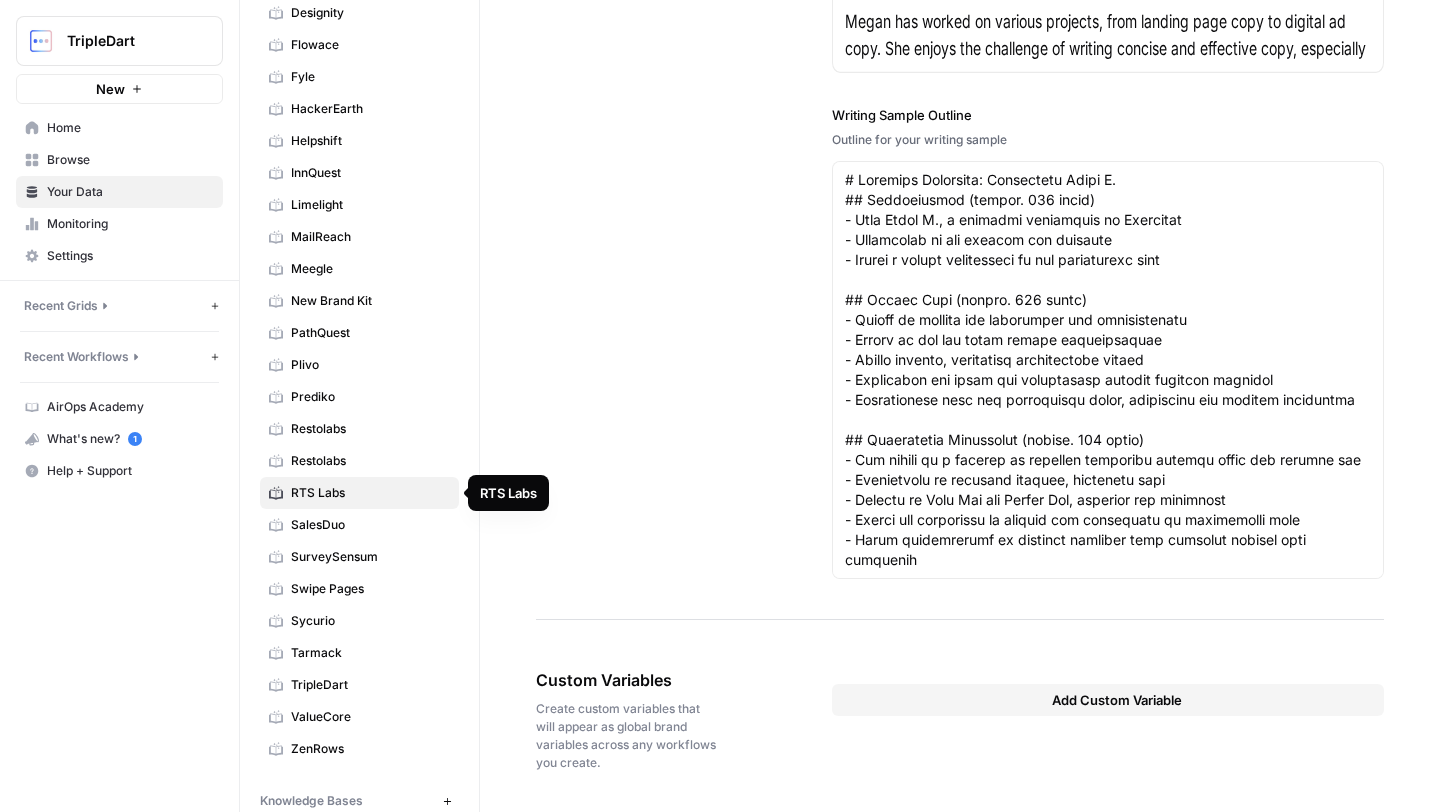 type on "https://rtslabs.com/" 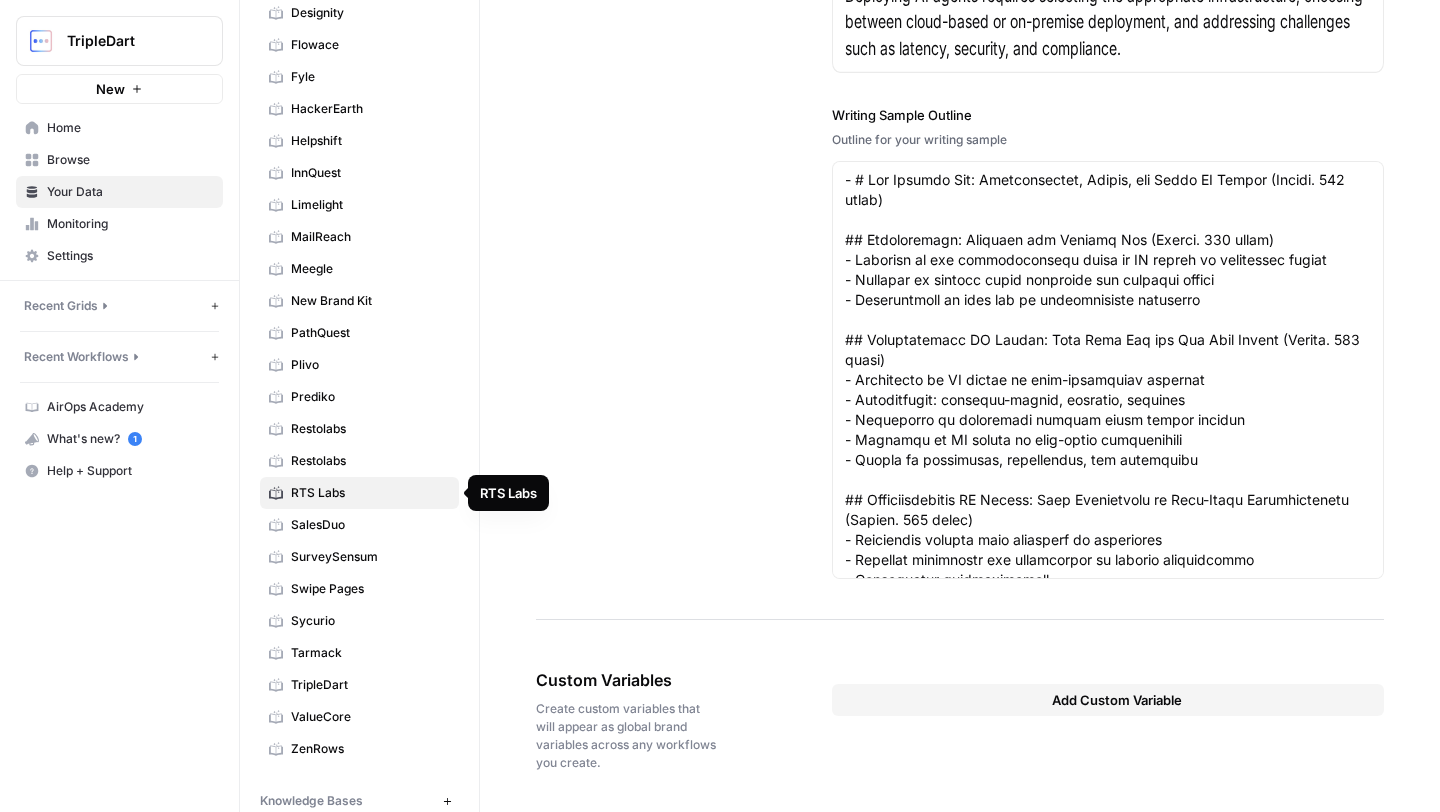 scroll, scrollTop: 2846, scrollLeft: 0, axis: vertical 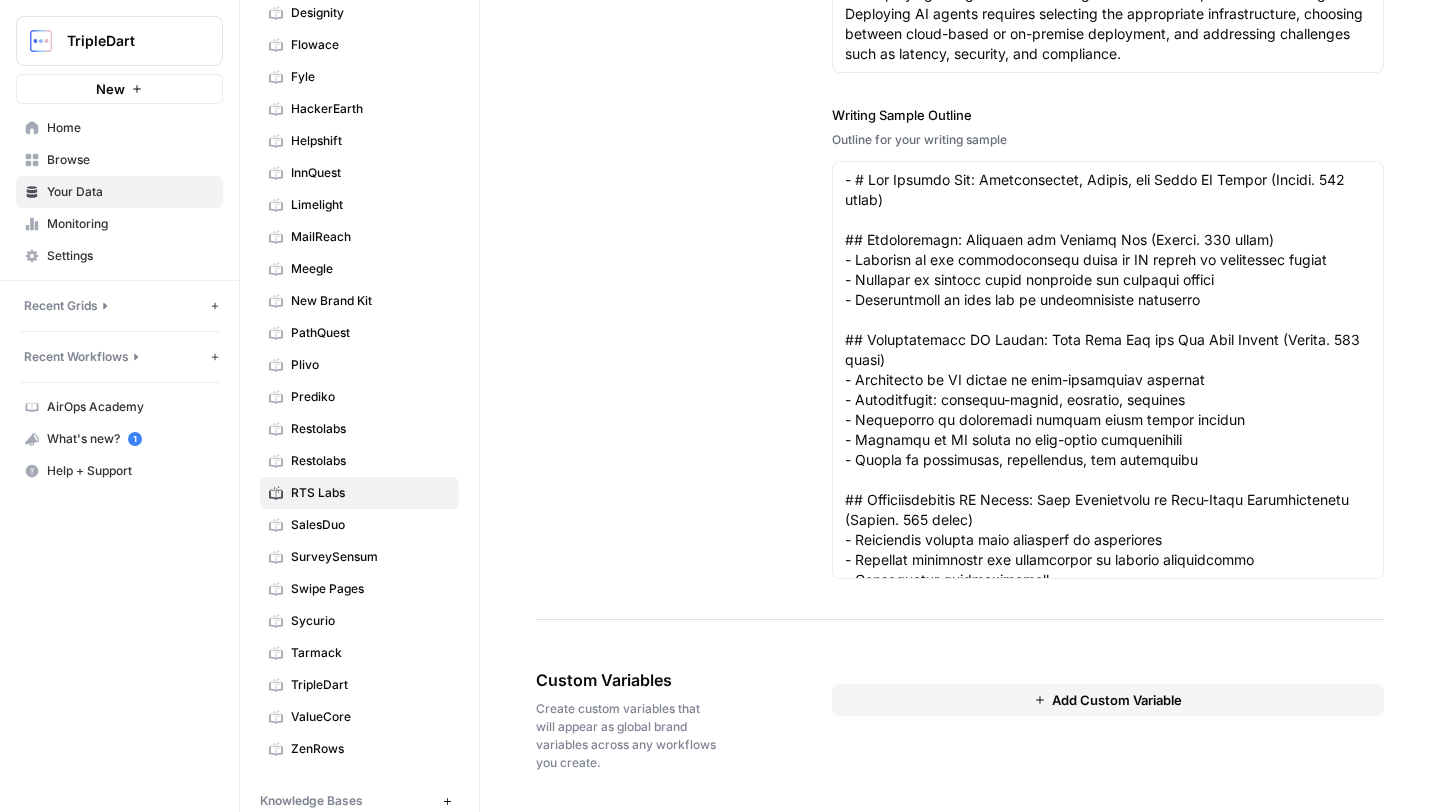 click on "Add Custom Variable" at bounding box center (1108, 700) 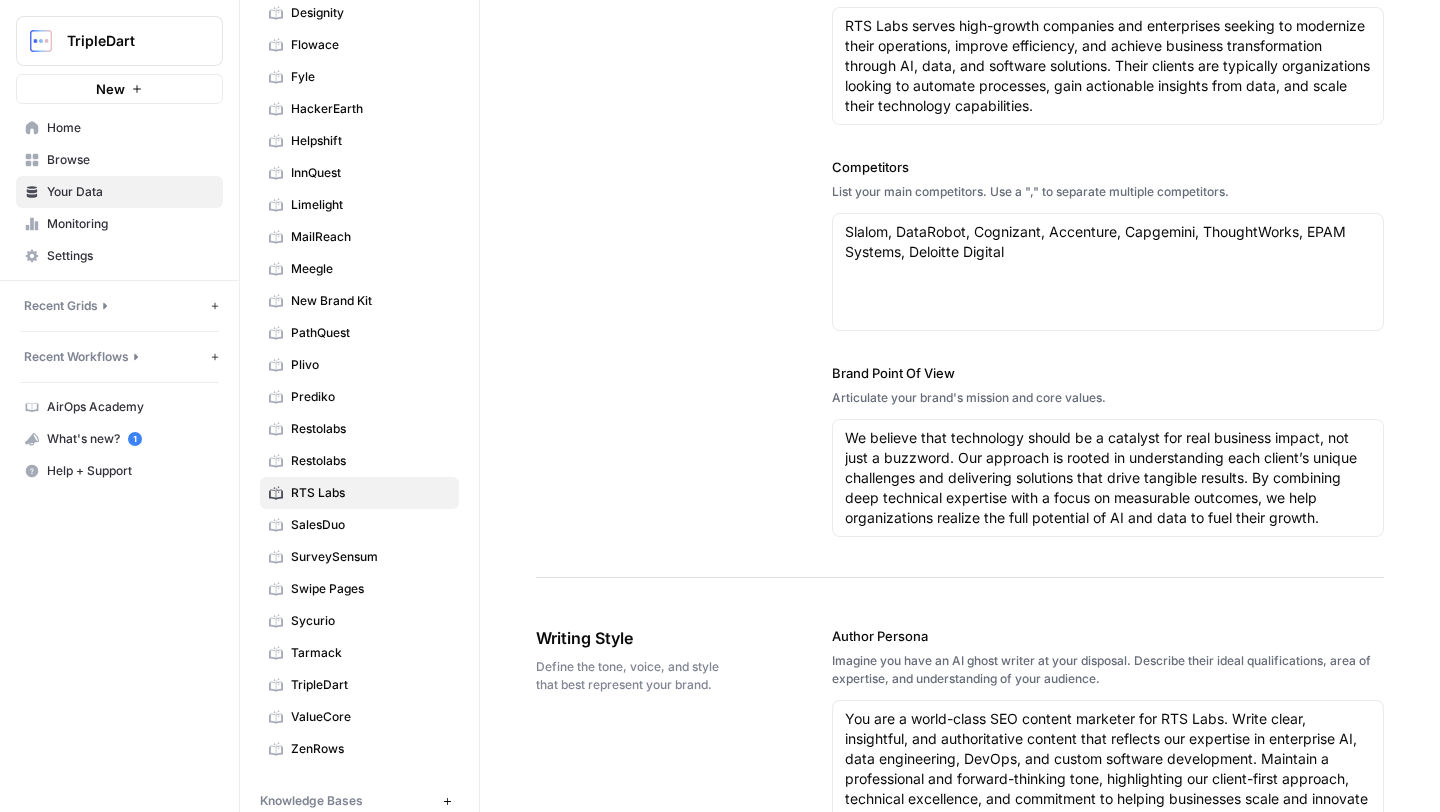 scroll, scrollTop: 596, scrollLeft: 0, axis: vertical 